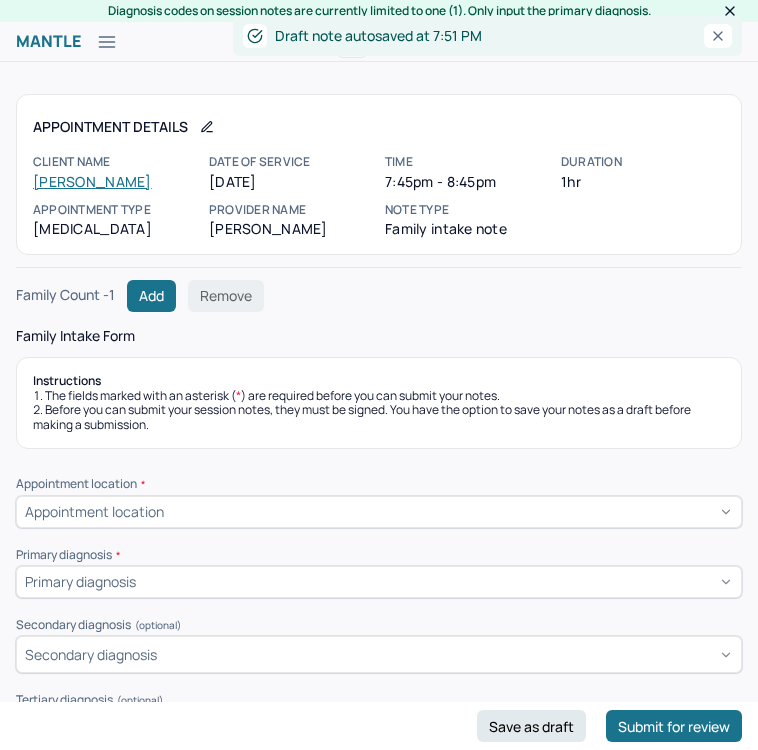 scroll, scrollTop: 0, scrollLeft: 0, axis: both 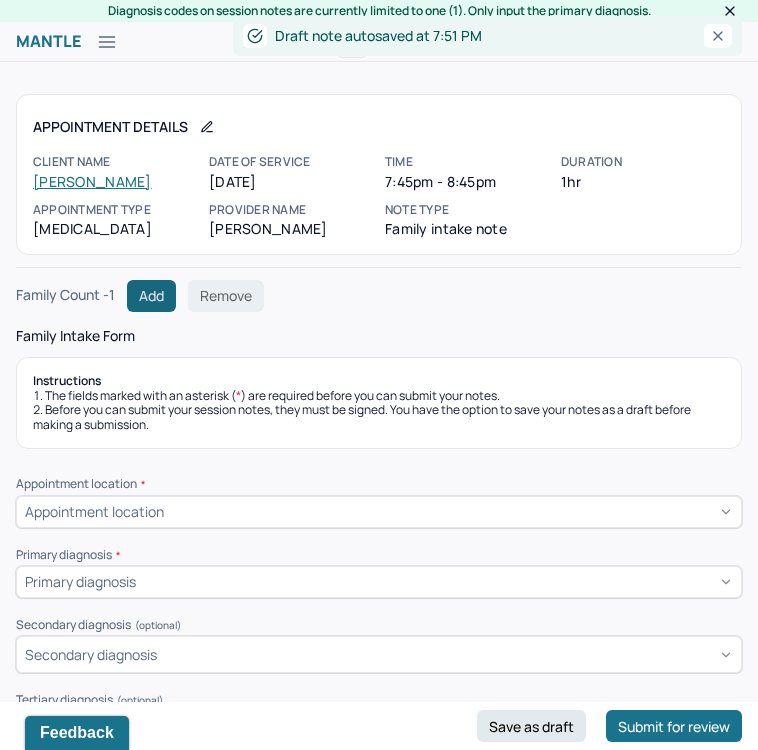 click on "Add" at bounding box center [151, 296] 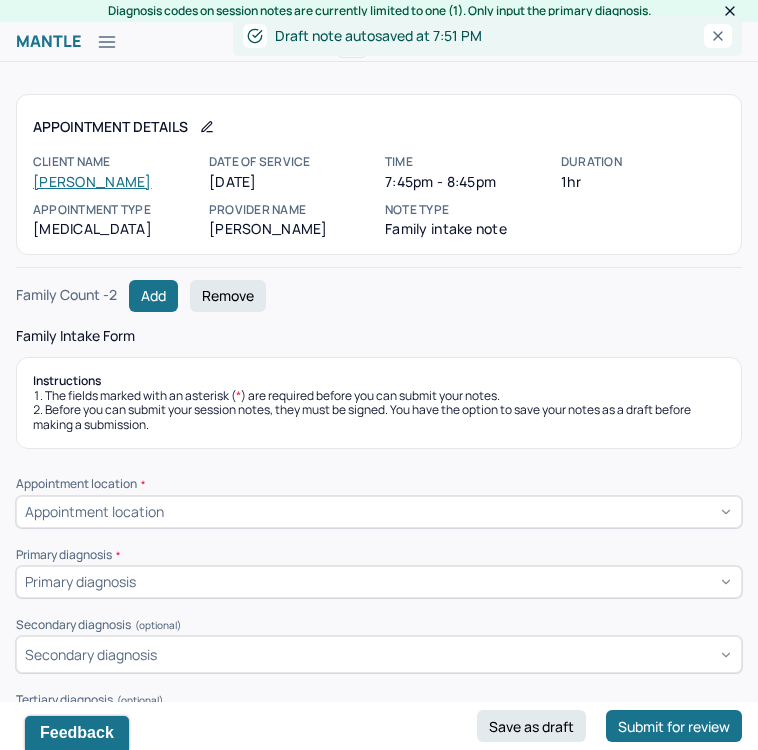 click on "Appointment location" at bounding box center (379, 512) 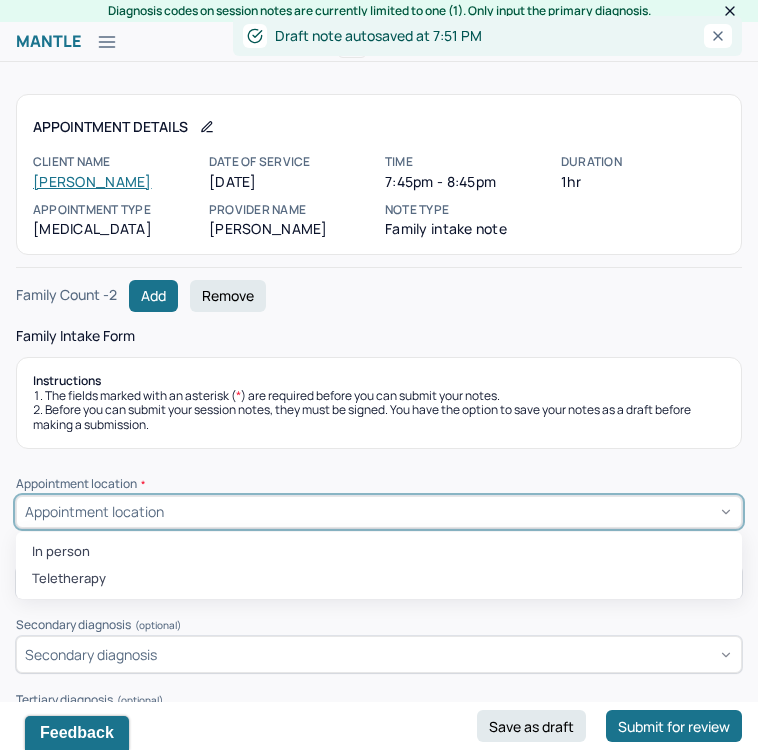 click on "In person Teletherapy" at bounding box center [379, 565] 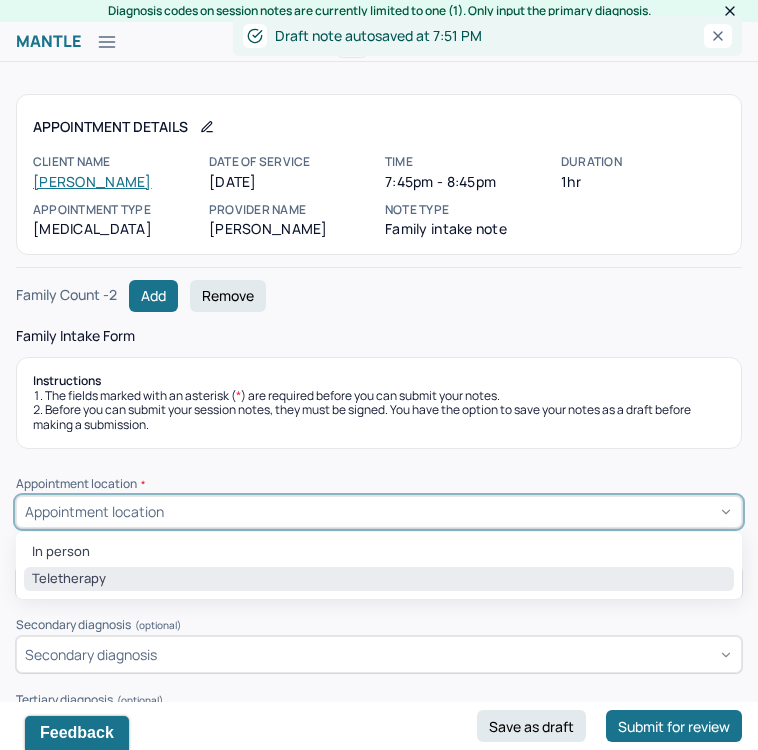 click on "Teletherapy" at bounding box center [379, 579] 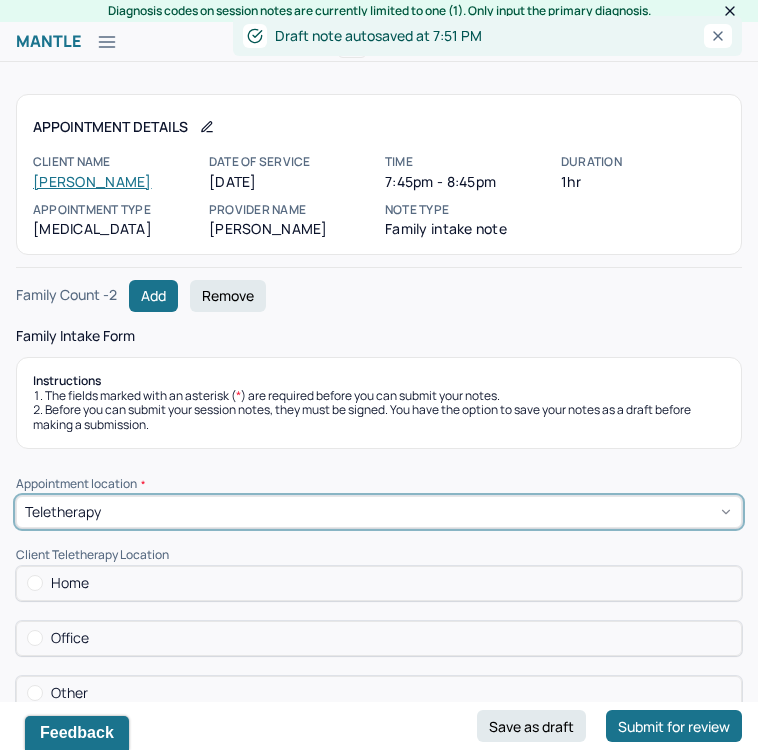 click on "Home" at bounding box center (379, 583) 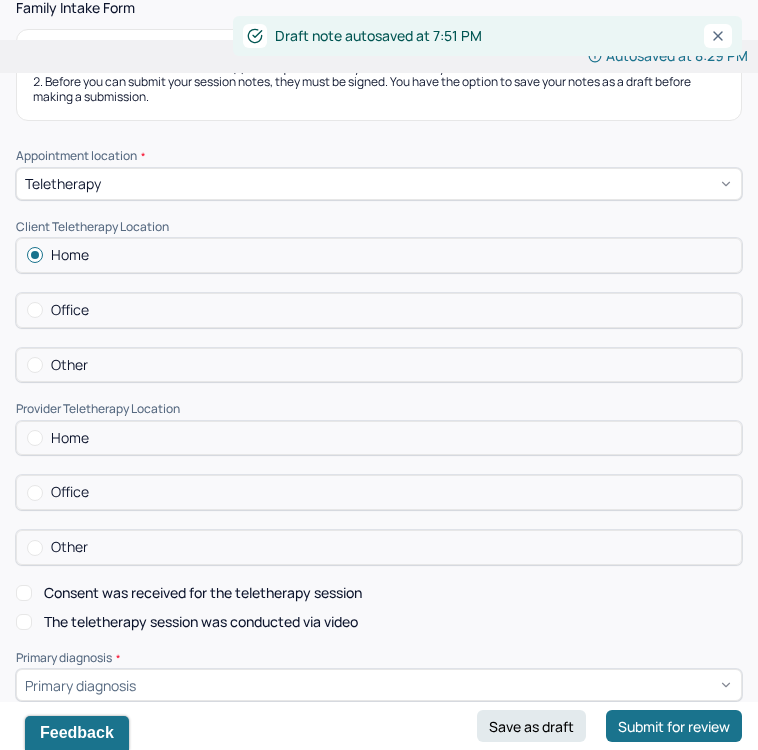 scroll, scrollTop: 401, scrollLeft: 0, axis: vertical 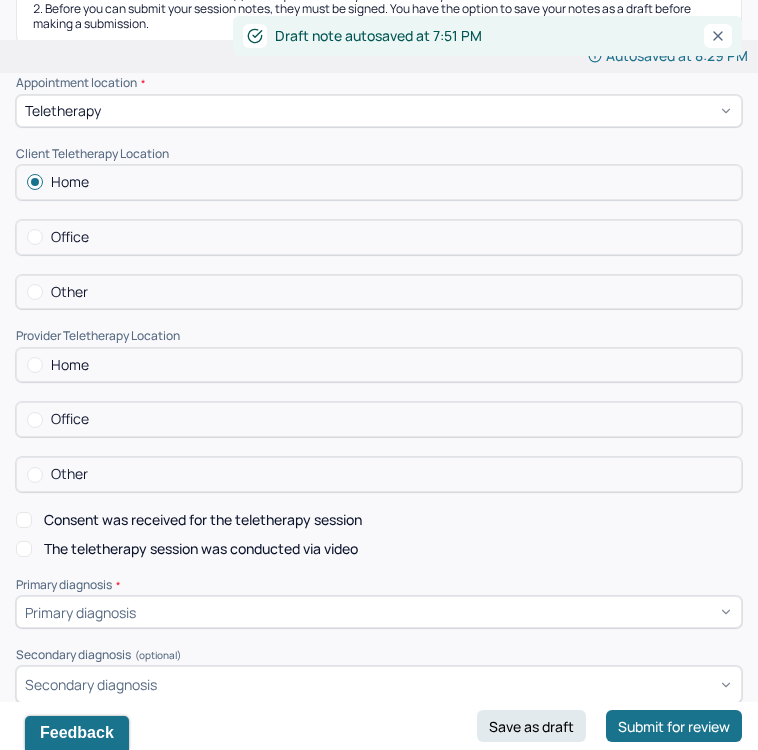 click on "Home" at bounding box center (379, 365) 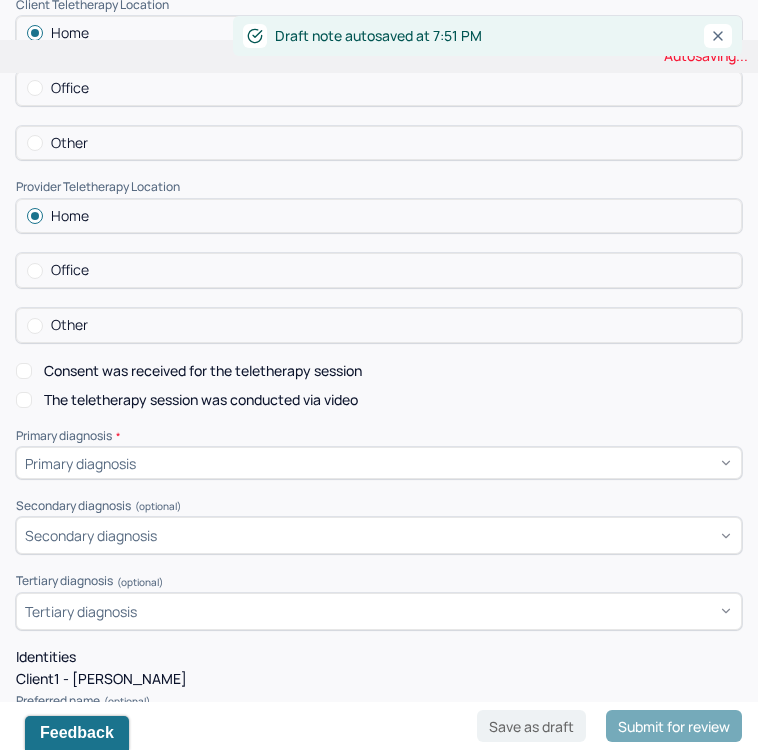 click on "Primary diagnosis" at bounding box center [379, 463] 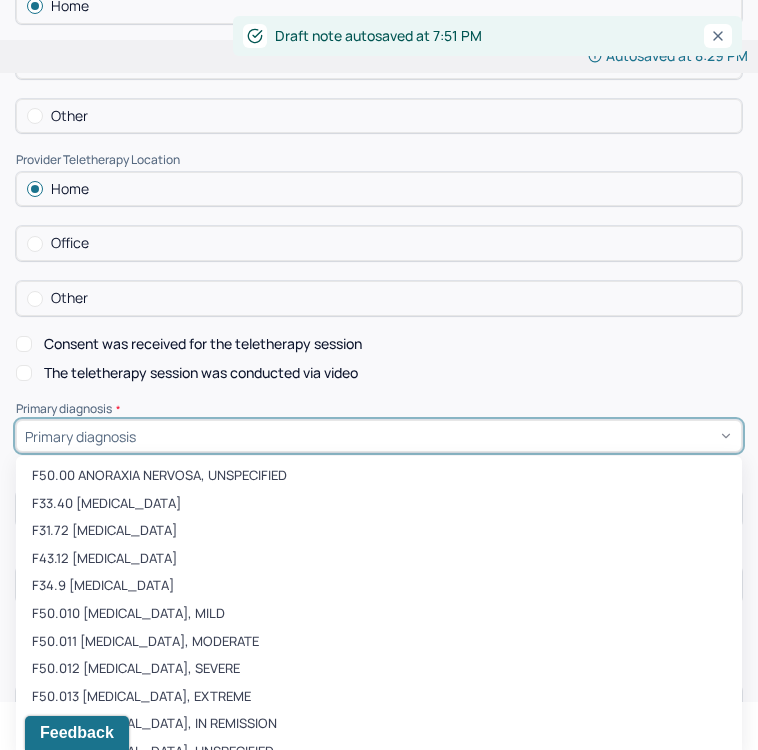 scroll, scrollTop: 583, scrollLeft: 0, axis: vertical 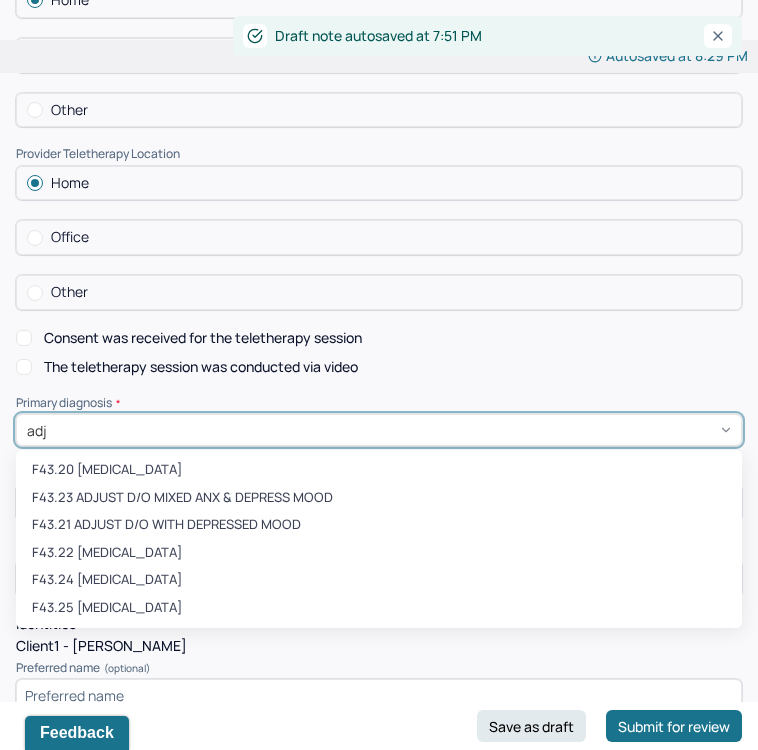 type on "adju" 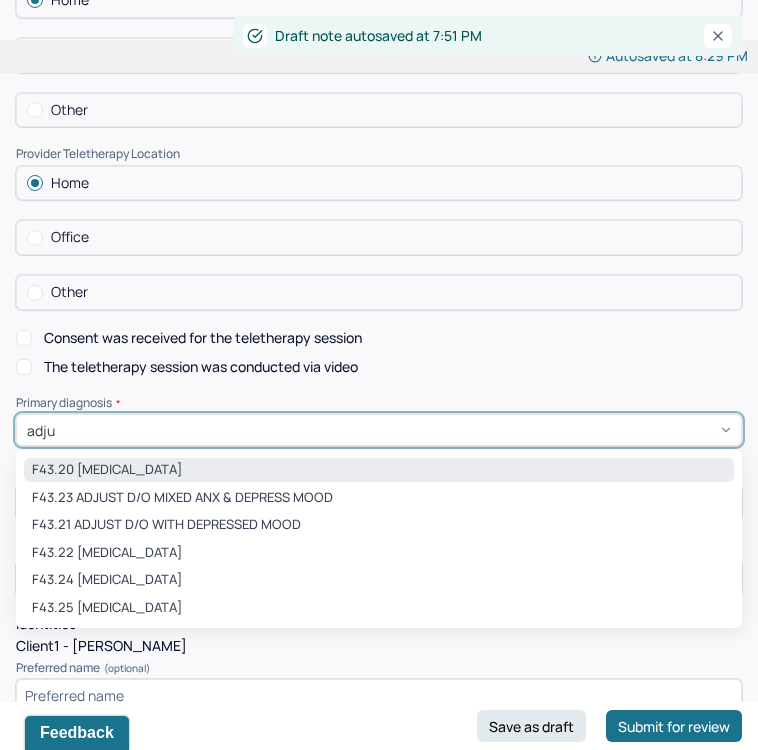 click on "F43.20 [MEDICAL_DATA]" at bounding box center [379, 470] 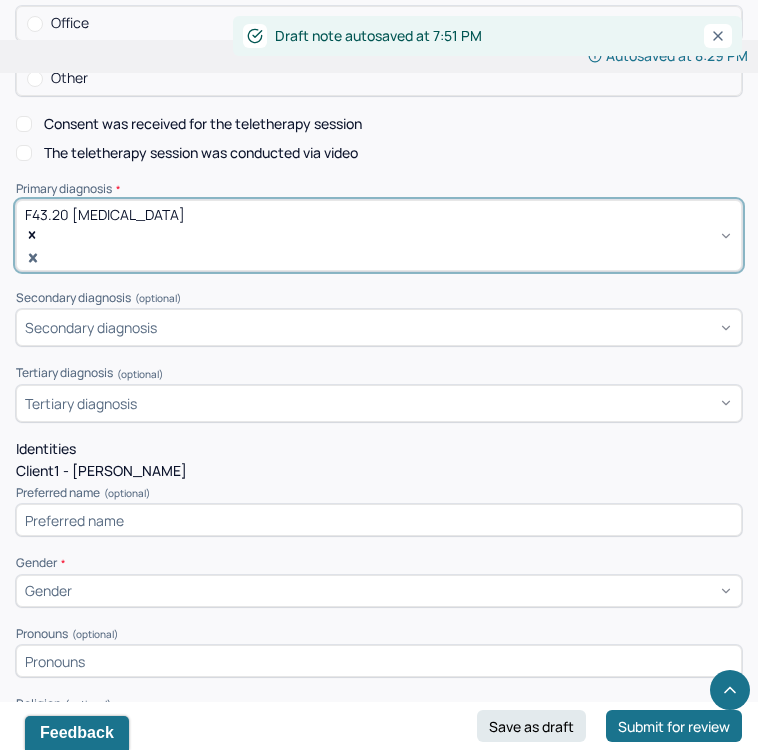 scroll, scrollTop: 821, scrollLeft: 0, axis: vertical 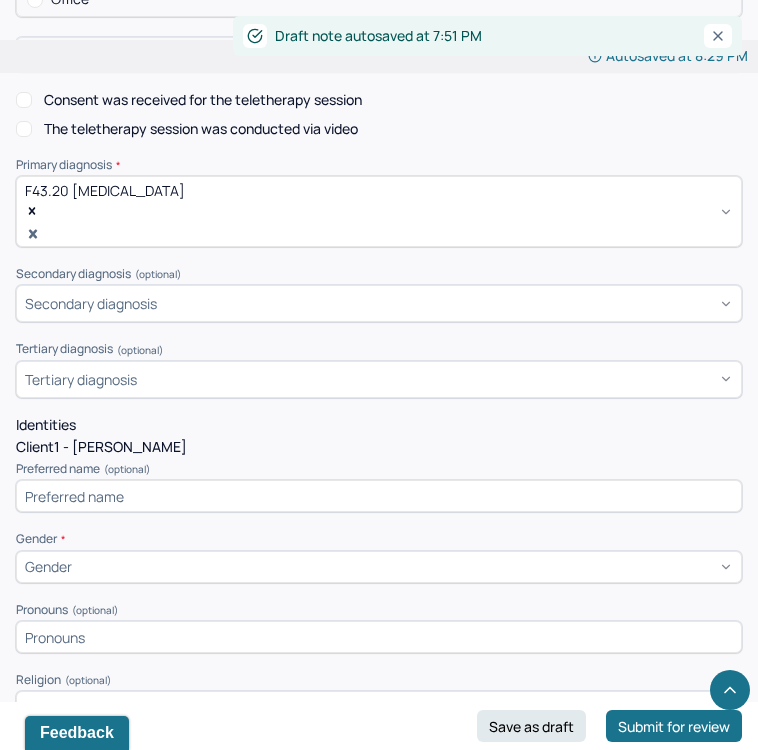 click at bounding box center (379, 496) 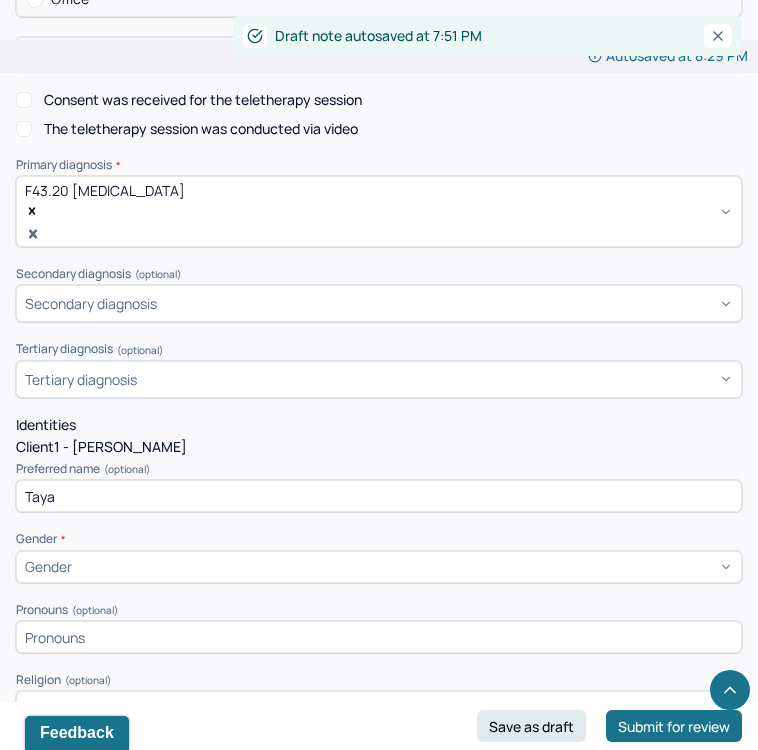 type on "Taya" 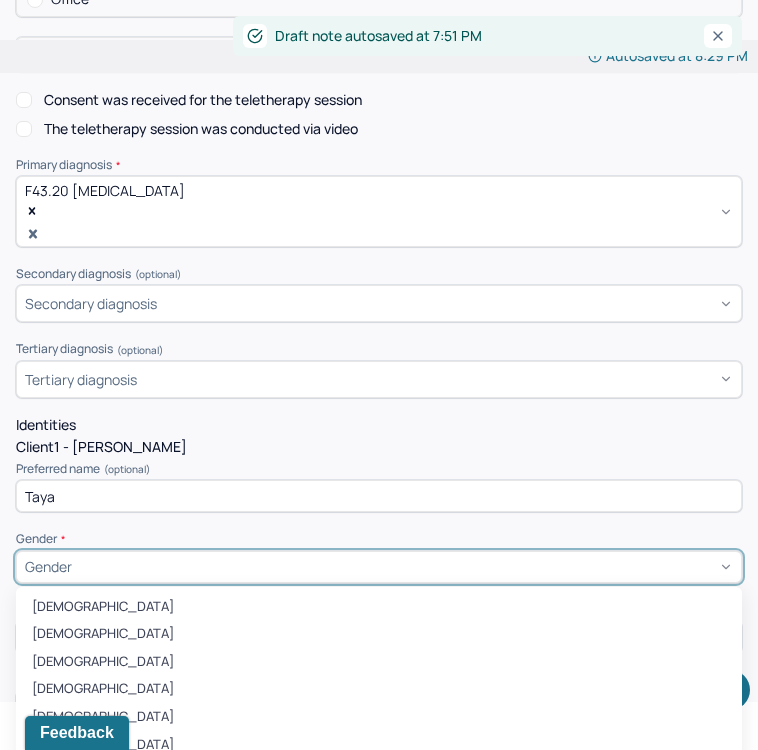 click on "Gender" at bounding box center (379, 567) 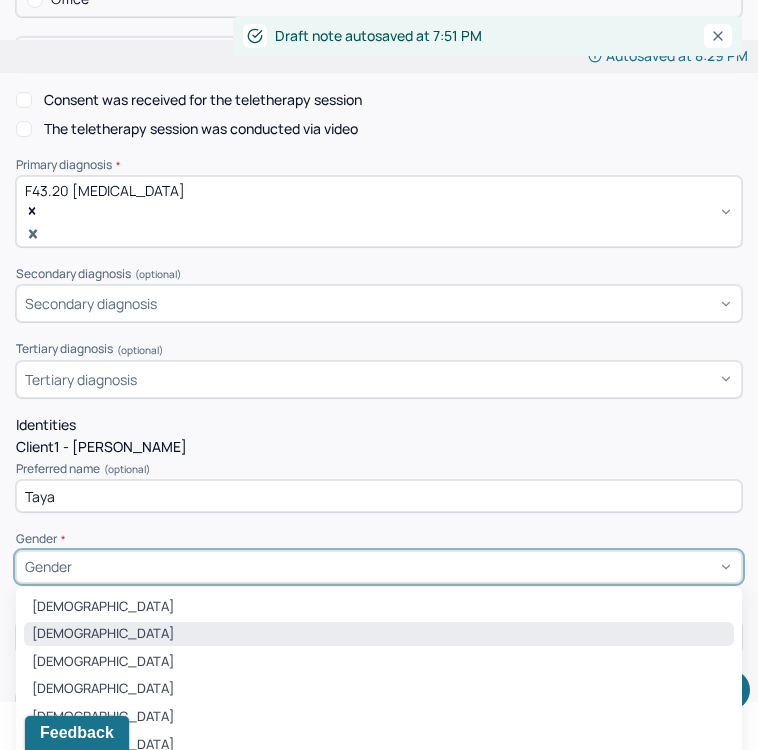 click on "[DEMOGRAPHIC_DATA]" at bounding box center [379, 634] 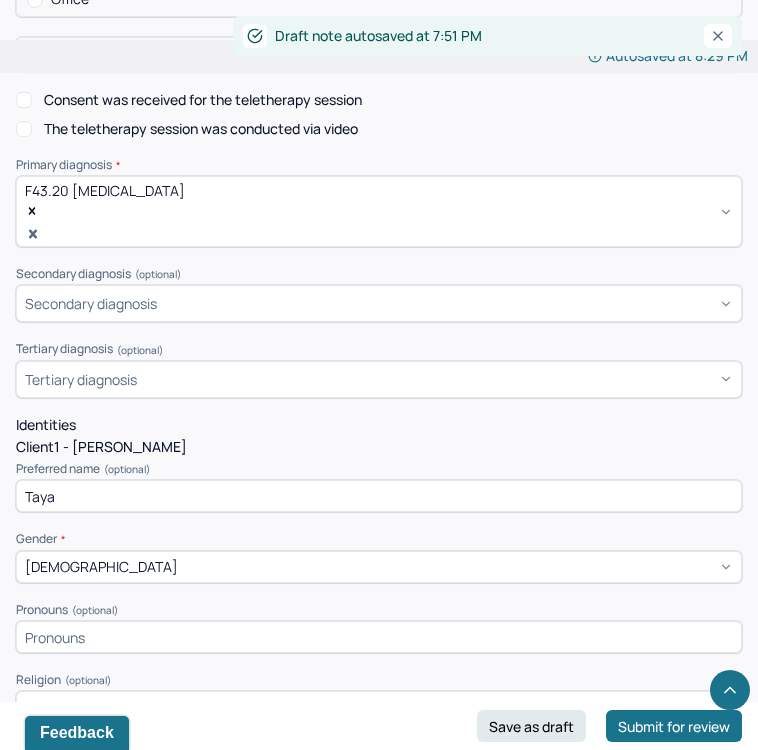 click on "Preferred name (optional) Taya Gender * [DEMOGRAPHIC_DATA] Pronouns (optional) Religion (optional) Religion Education (optional) Education Race (optional) Race Ethnicity (optional) Sexual orientation (optional) Sexual orientation Current employment (optional) Details (optional) Relationship status (optional) Relationship status Name of partner (optional) Emergency contact information (optional) Legal problems (optional)" at bounding box center (379, 968) 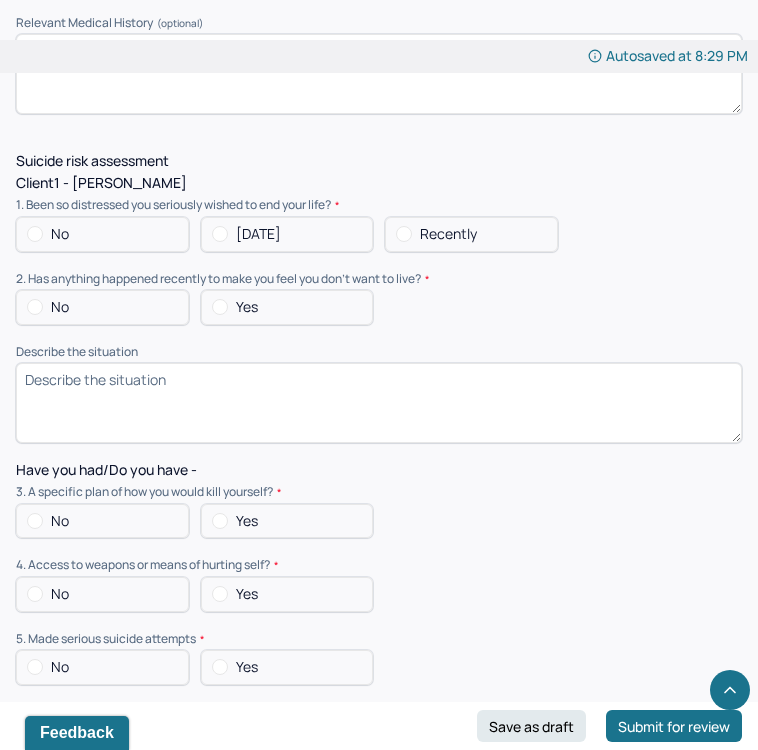 scroll, scrollTop: 9895, scrollLeft: 0, axis: vertical 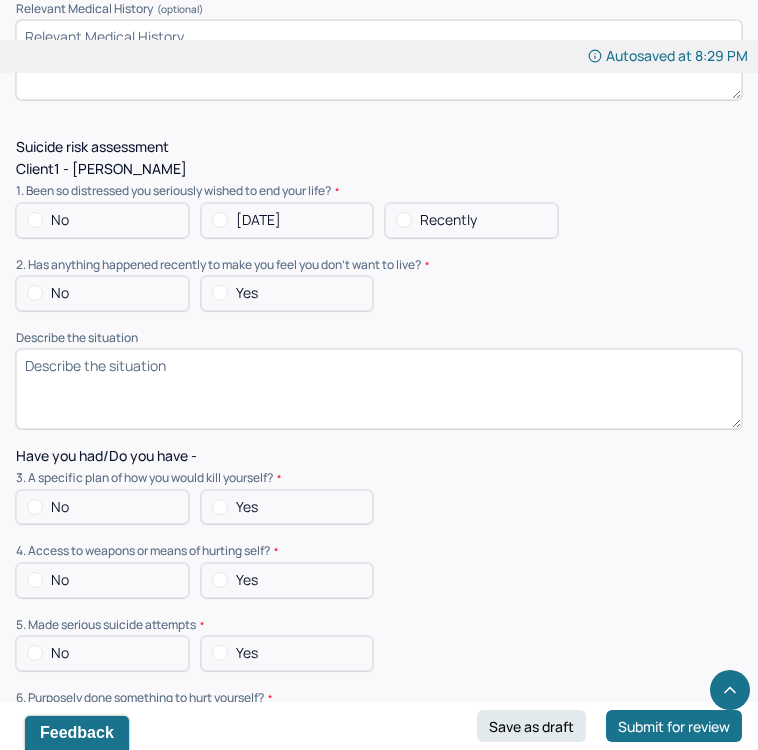 click on "No" at bounding box center (102, 220) 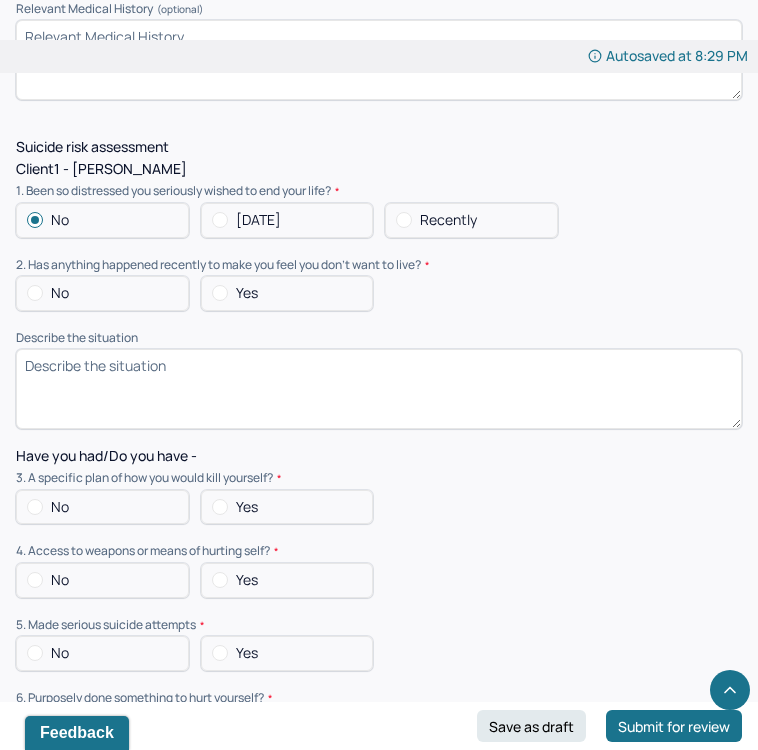 click on "No" at bounding box center [102, 293] 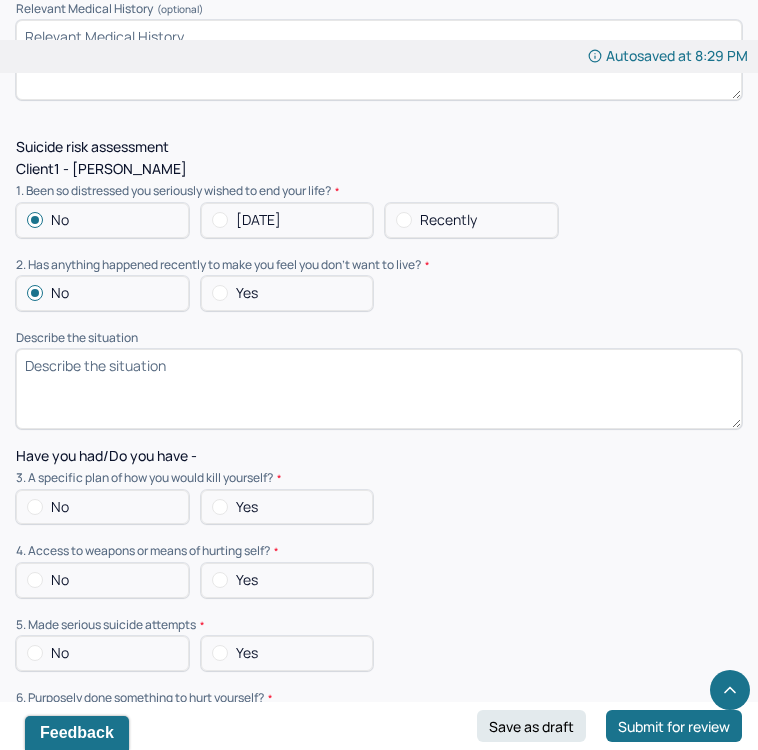 click on "No" at bounding box center [102, 507] 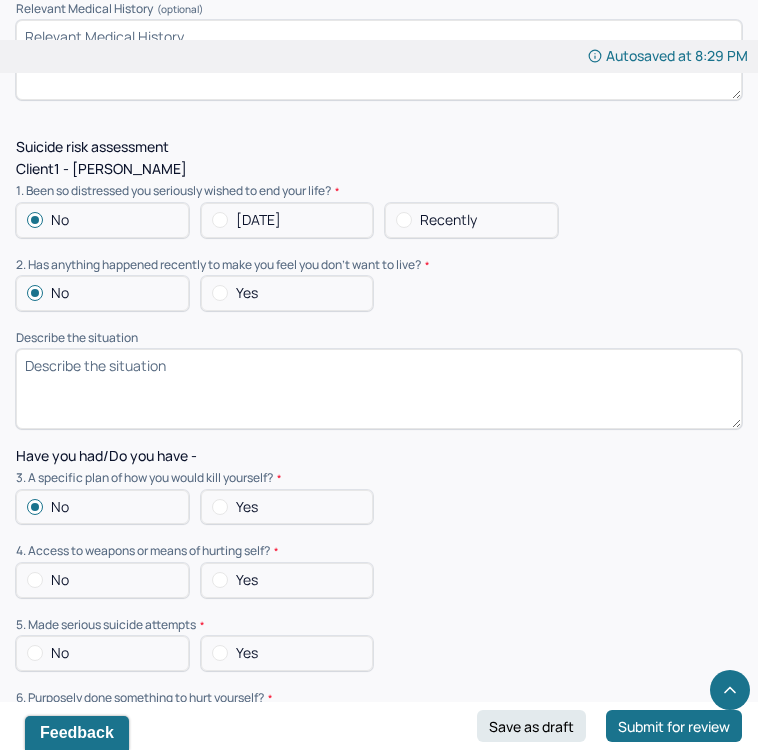 click on "No" at bounding box center (102, 580) 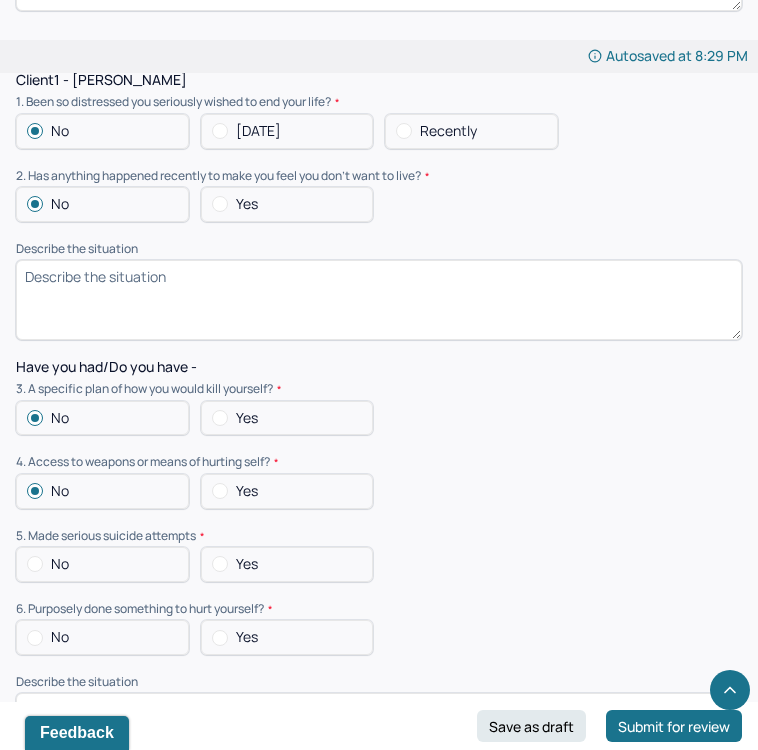 scroll, scrollTop: 10000, scrollLeft: 0, axis: vertical 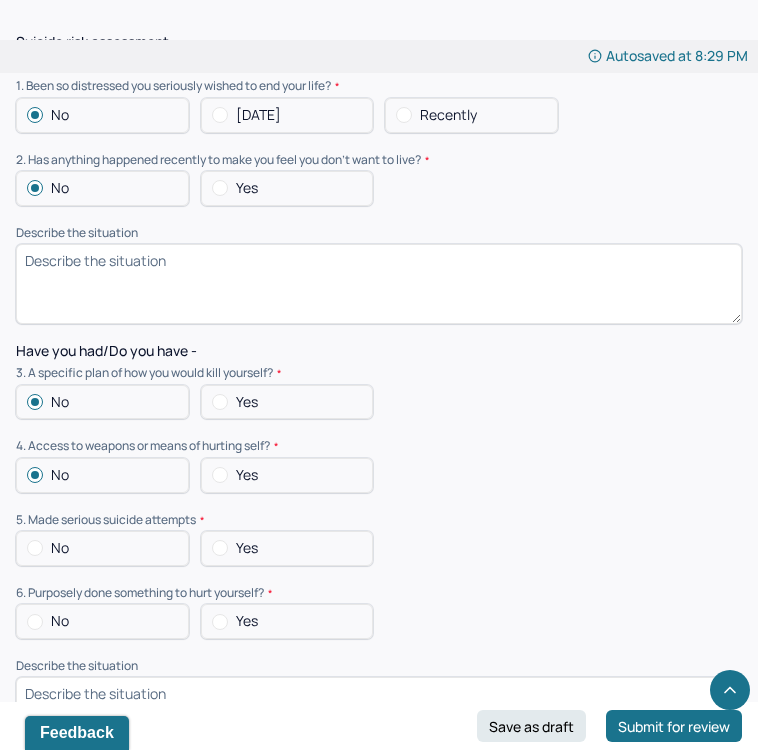 click on "No" at bounding box center (102, 548) 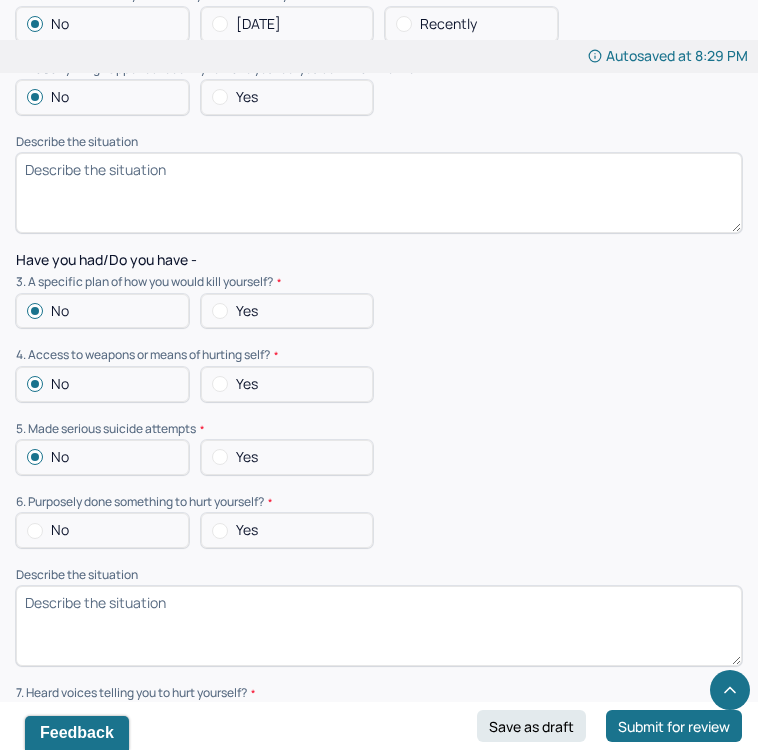 scroll, scrollTop: 10147, scrollLeft: 0, axis: vertical 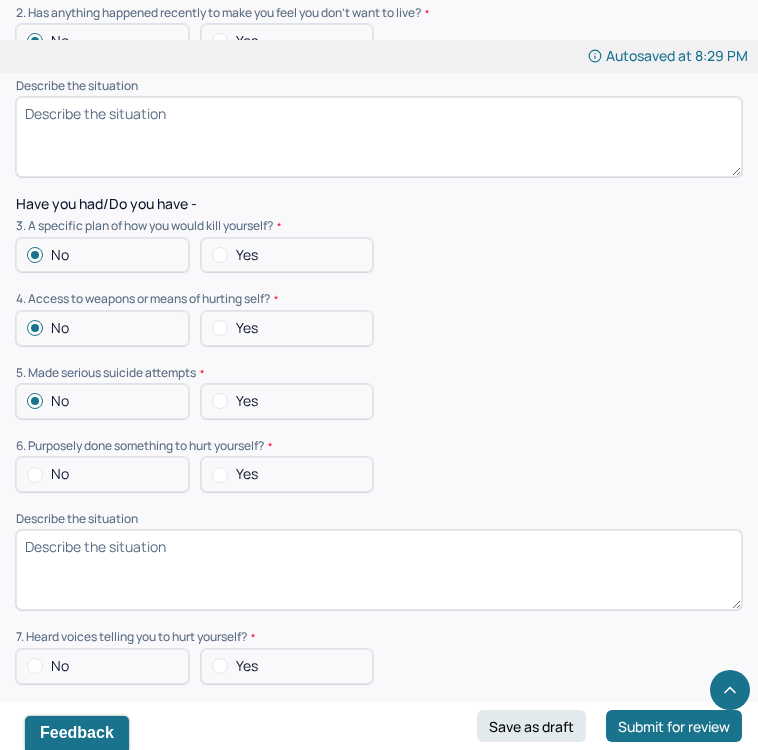 click on "No" at bounding box center (102, 474) 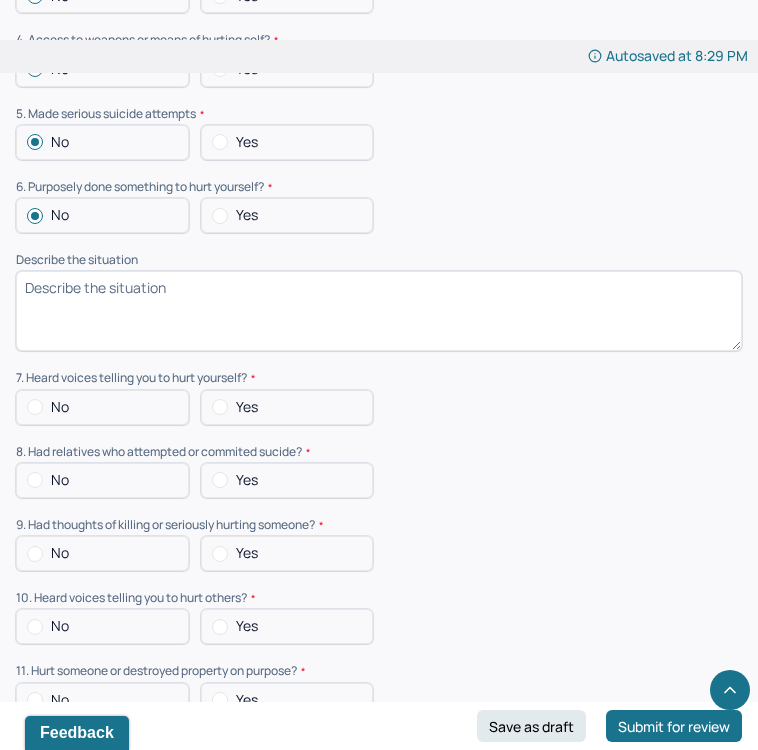 scroll, scrollTop: 10425, scrollLeft: 0, axis: vertical 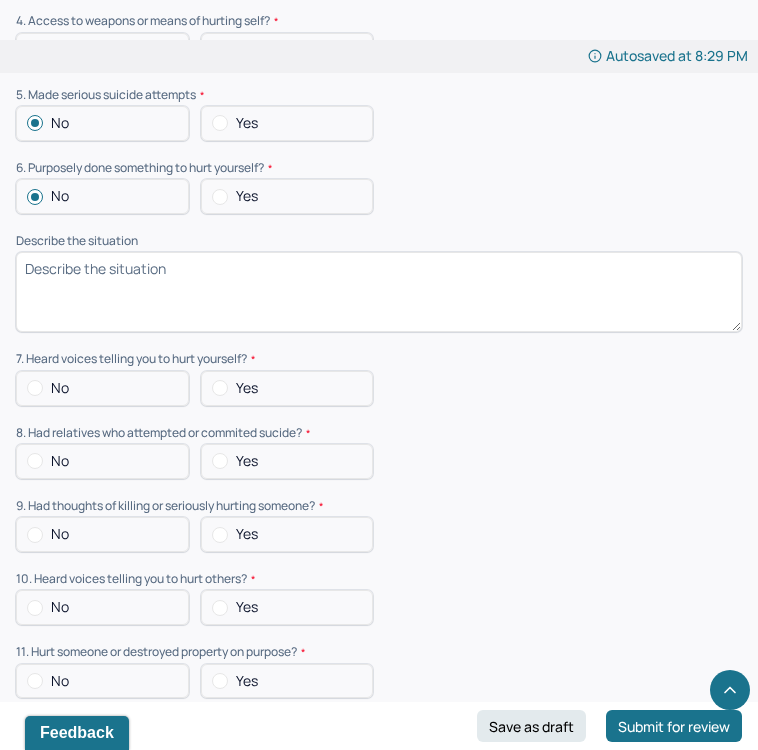 click on "No" at bounding box center (102, 388) 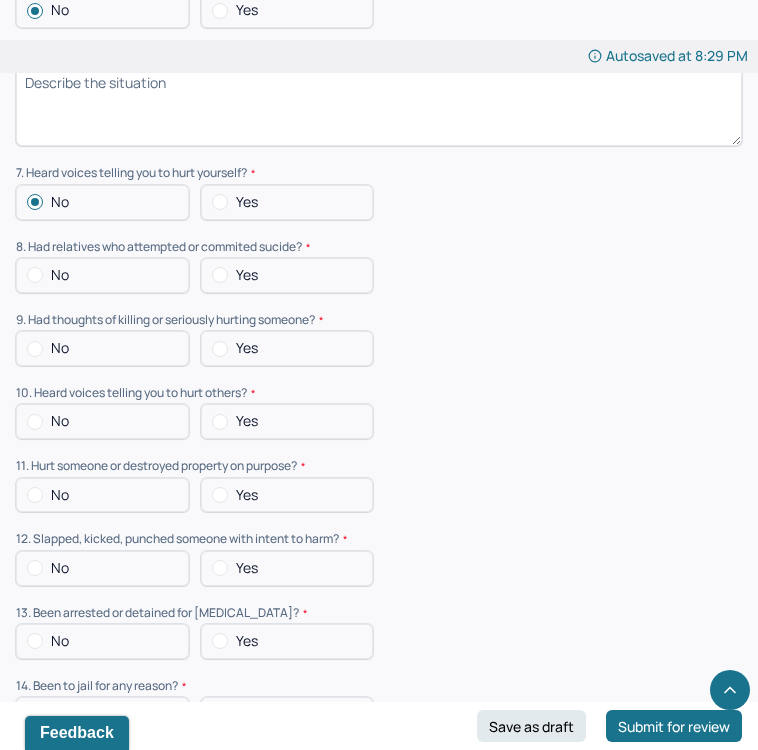 scroll, scrollTop: 10613, scrollLeft: 0, axis: vertical 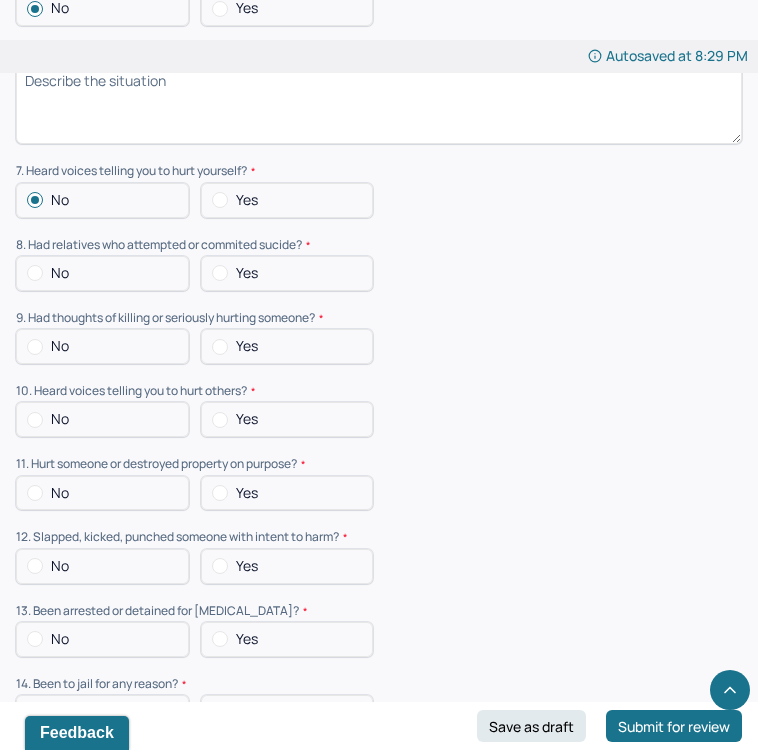 click on "Yes" at bounding box center (287, 273) 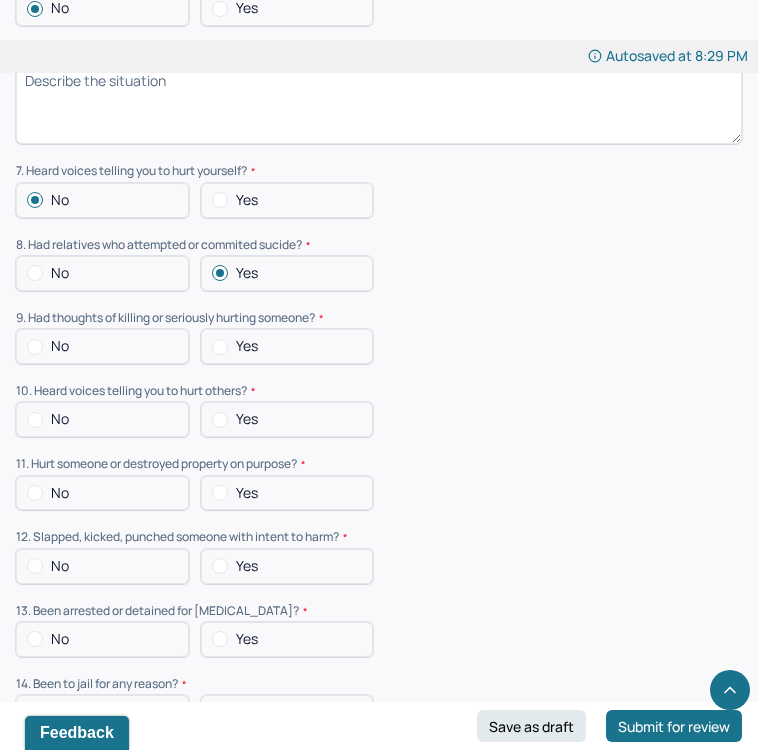 click on "No" at bounding box center [102, 346] 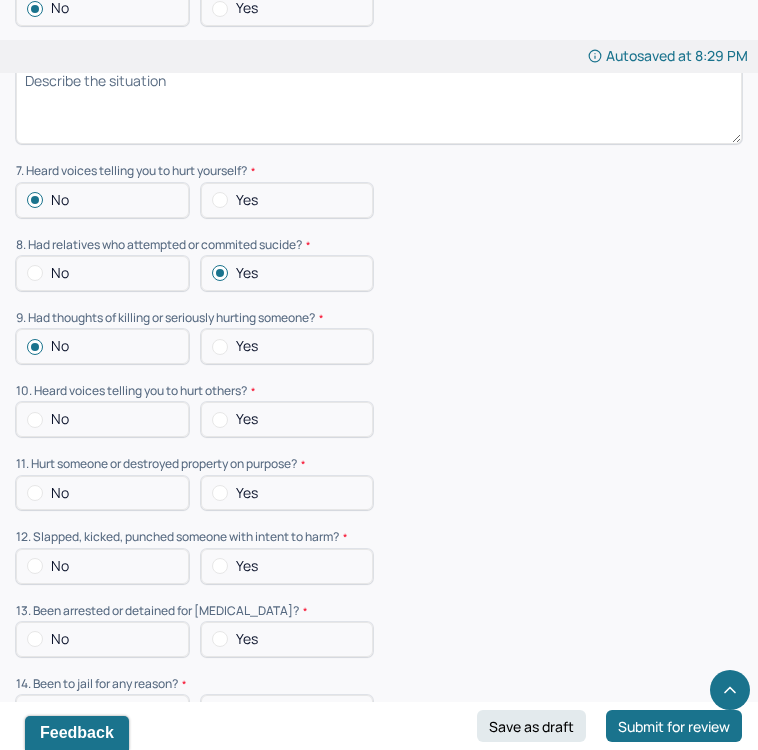 click on "No" at bounding box center [102, 419] 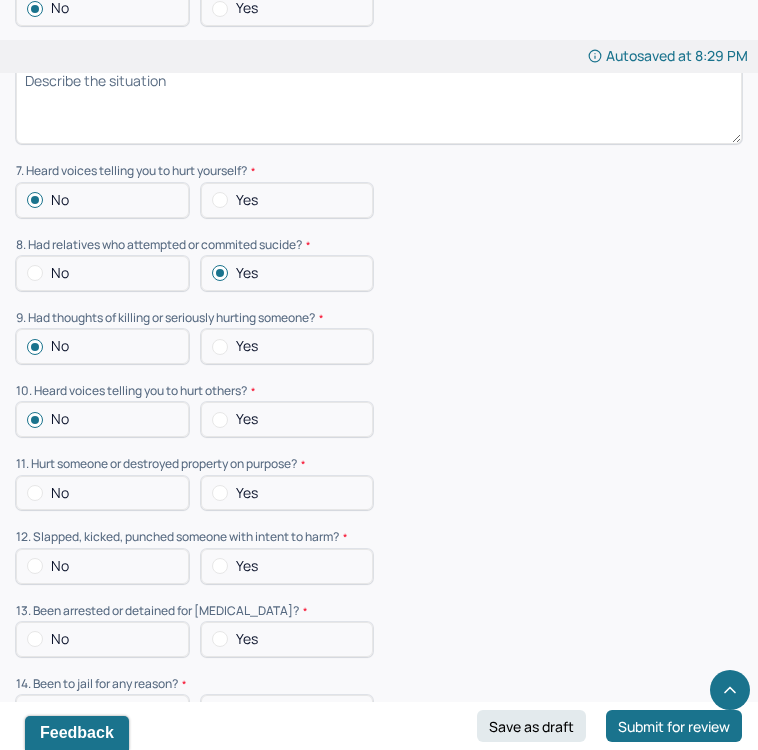 click on "No" at bounding box center (102, 493) 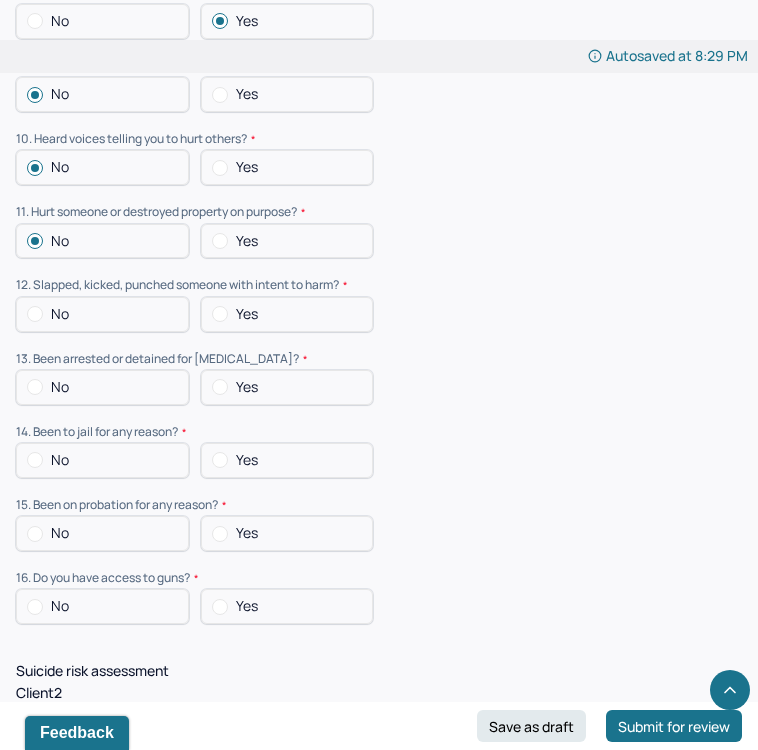 scroll, scrollTop: 10878, scrollLeft: 0, axis: vertical 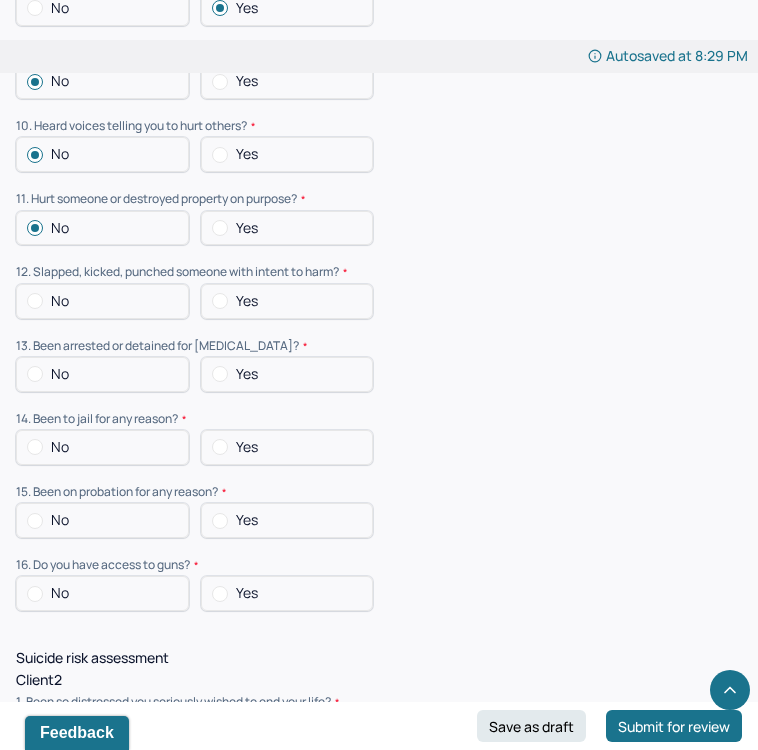 click on "Yes" at bounding box center [247, 228] 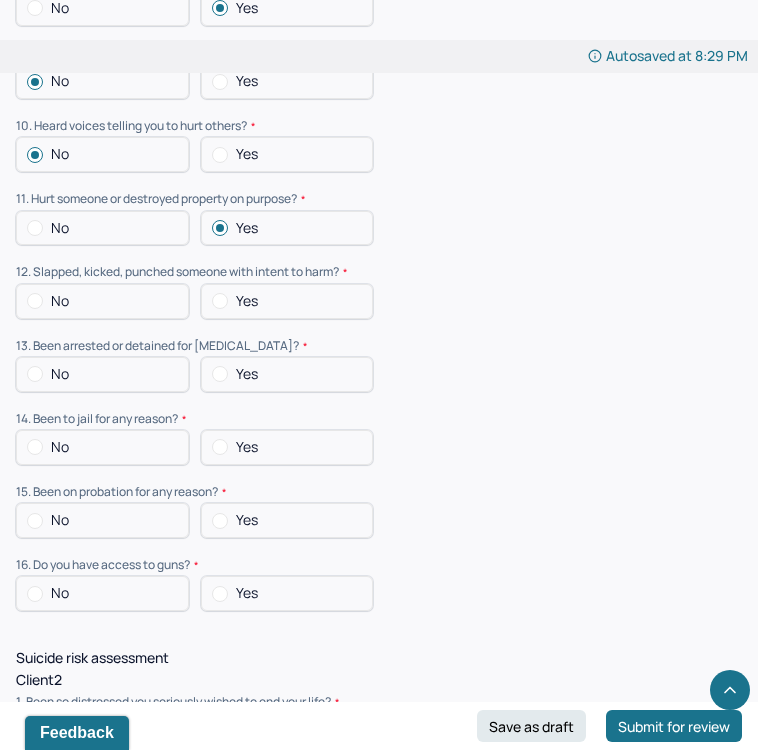click on "No" at bounding box center [102, 301] 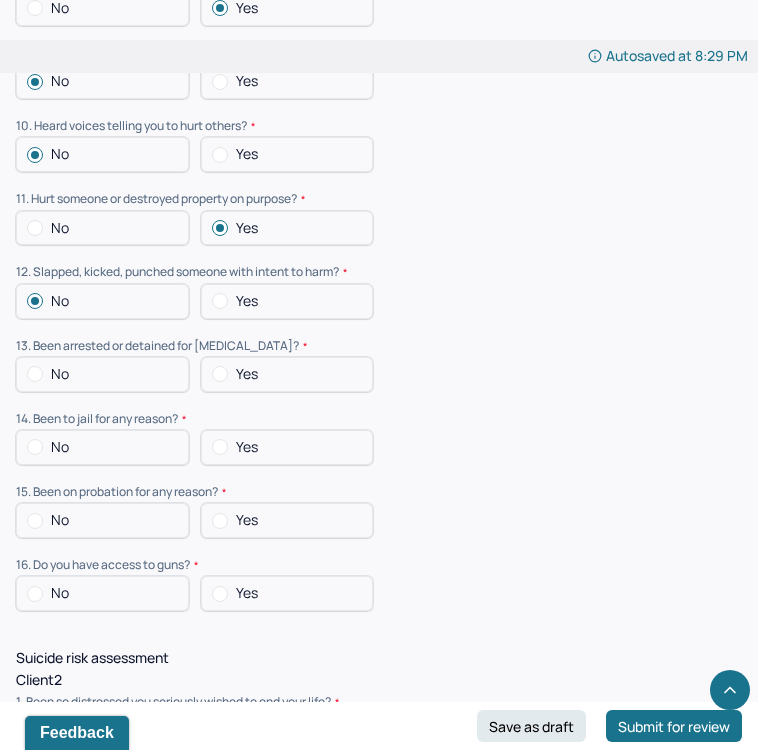 click on "No" at bounding box center (102, 374) 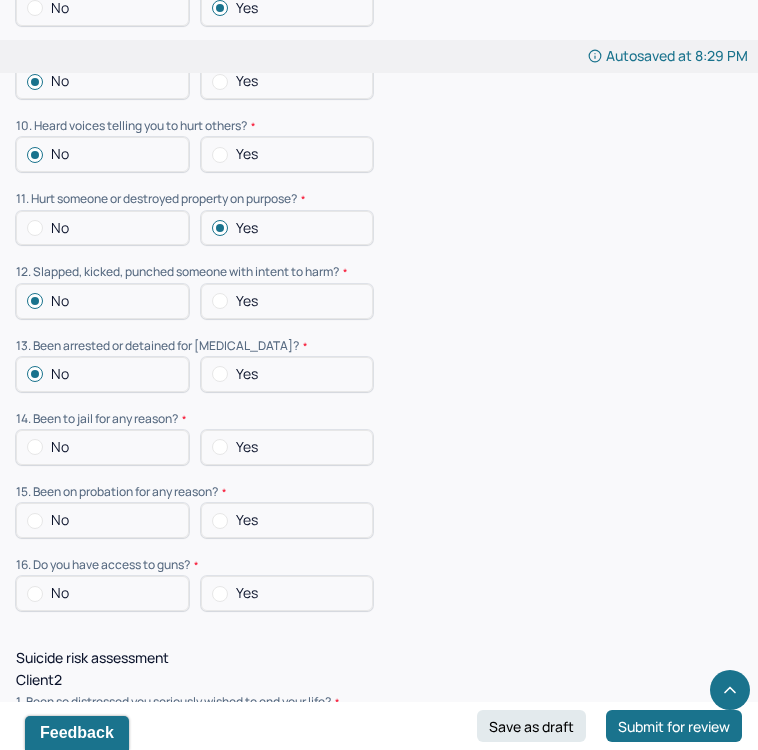 click on "No" at bounding box center [102, 447] 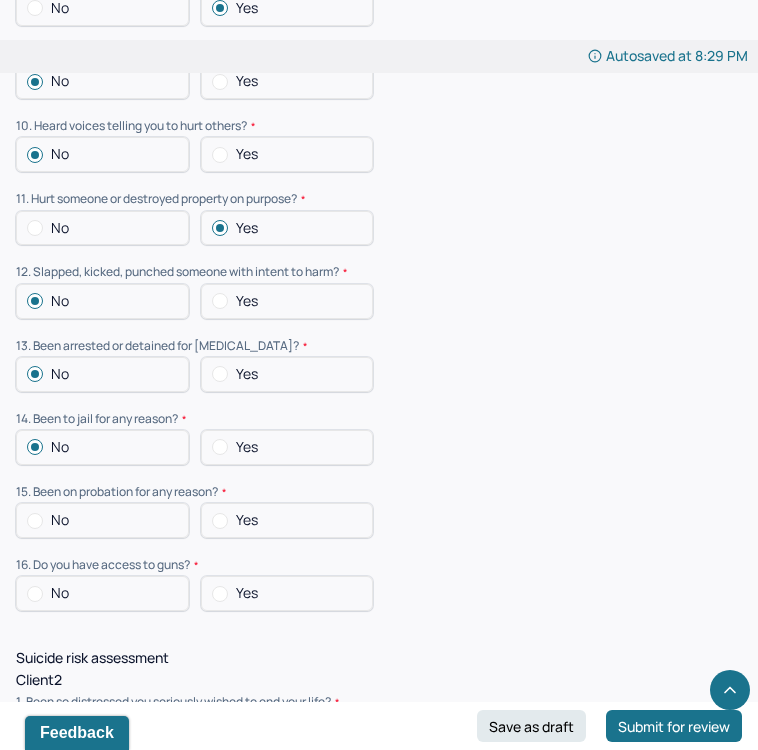 click on "No" at bounding box center (102, 520) 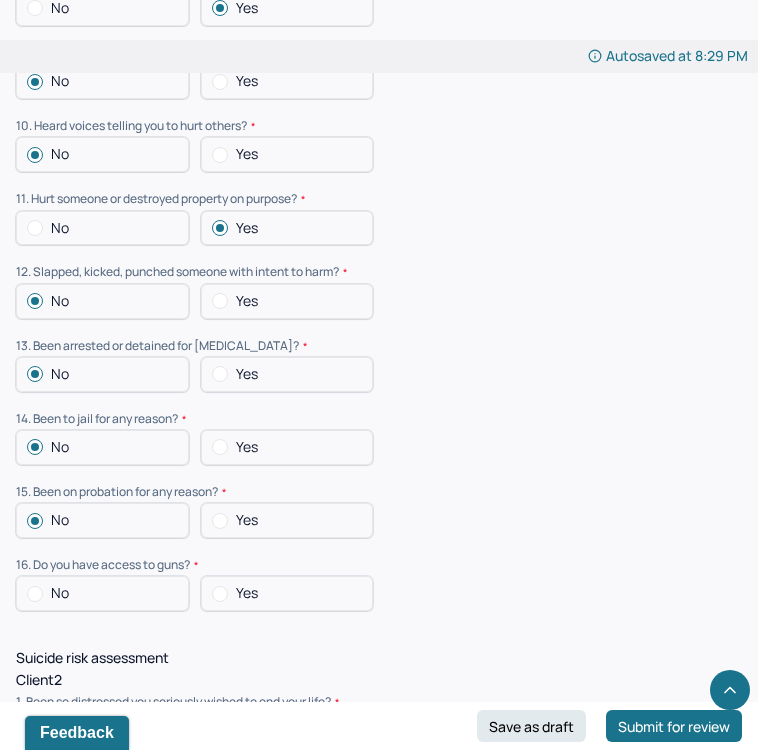 click on "No" at bounding box center (102, 593) 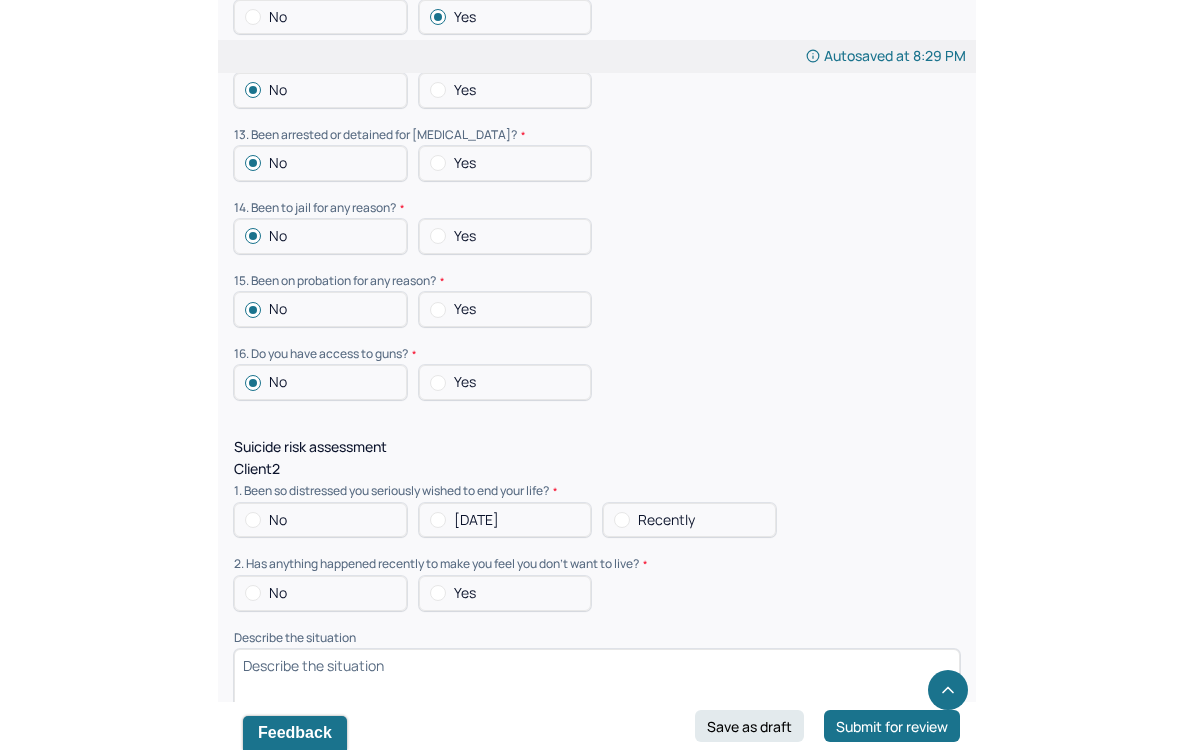 scroll, scrollTop: 11097, scrollLeft: 0, axis: vertical 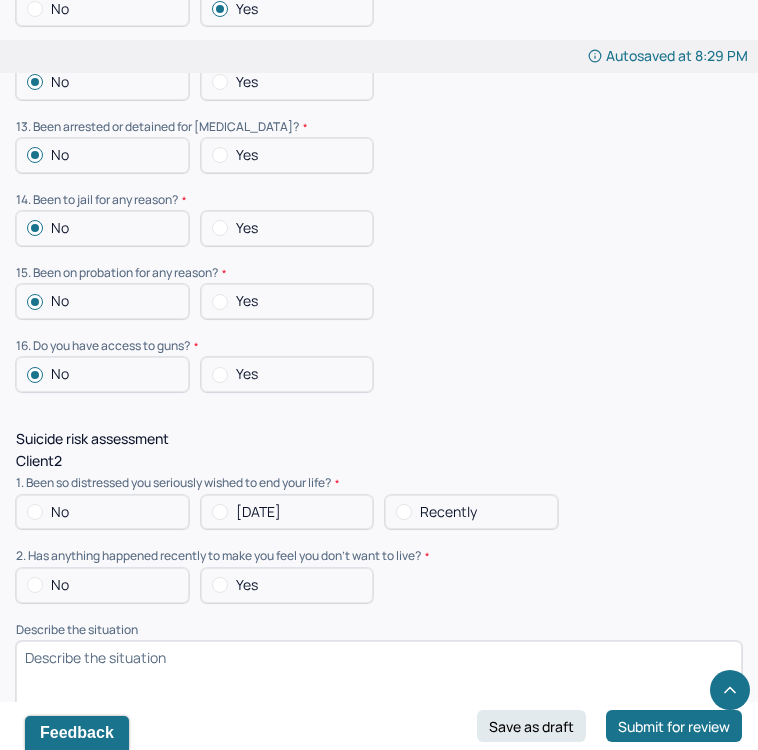 click on "No" at bounding box center [102, -982] 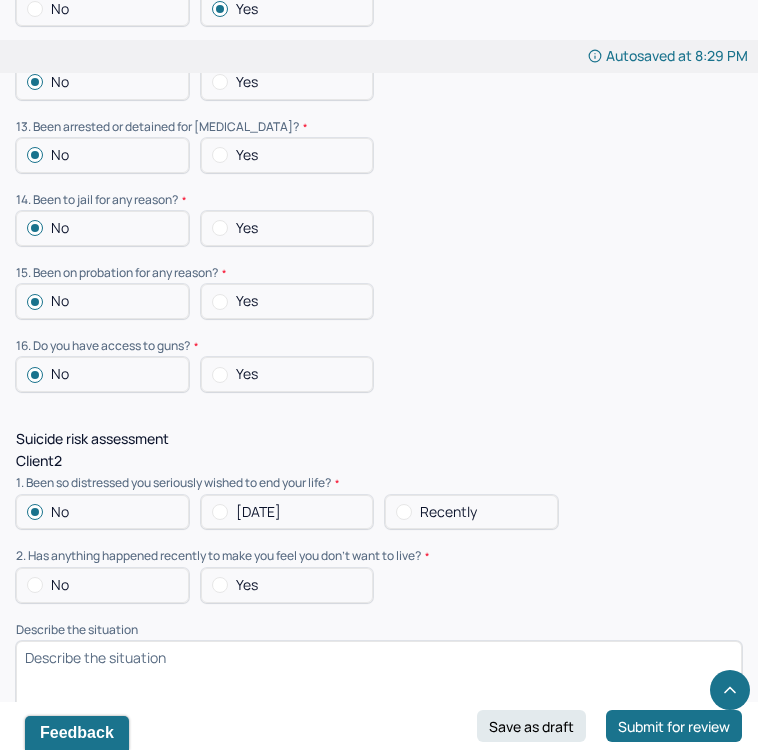 click on "No" at bounding box center [102, -909] 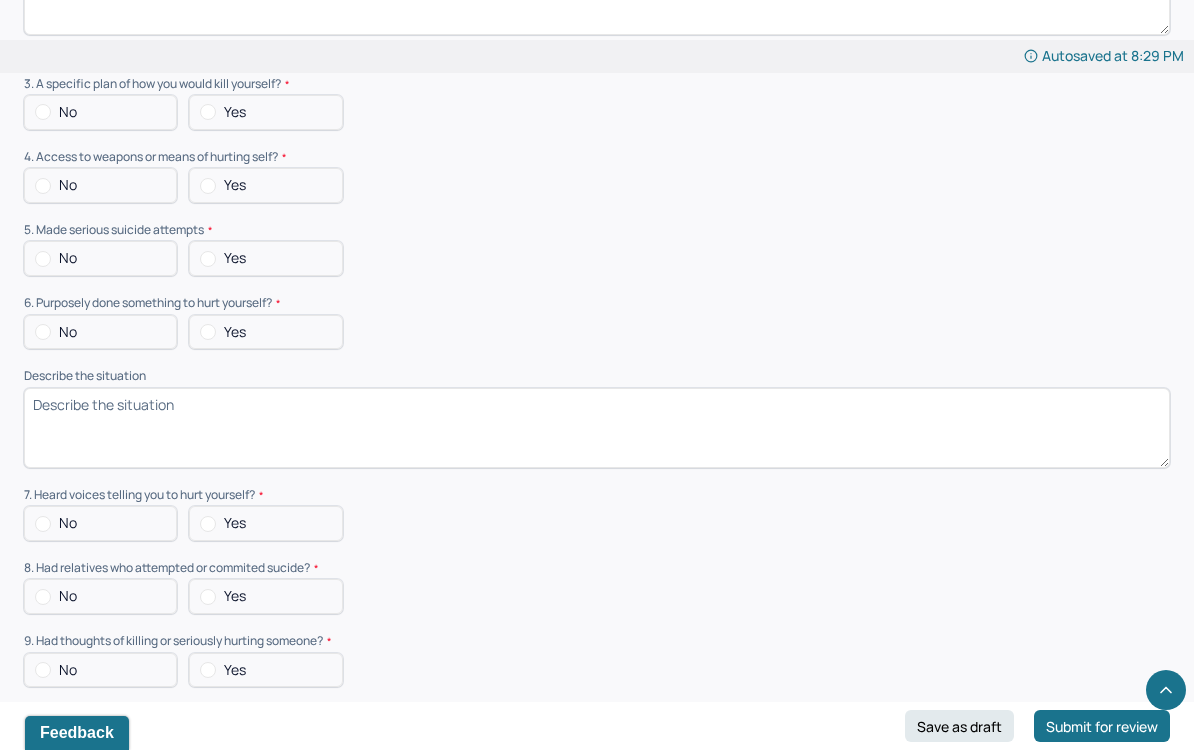 click on "No" at bounding box center (100, -1309) 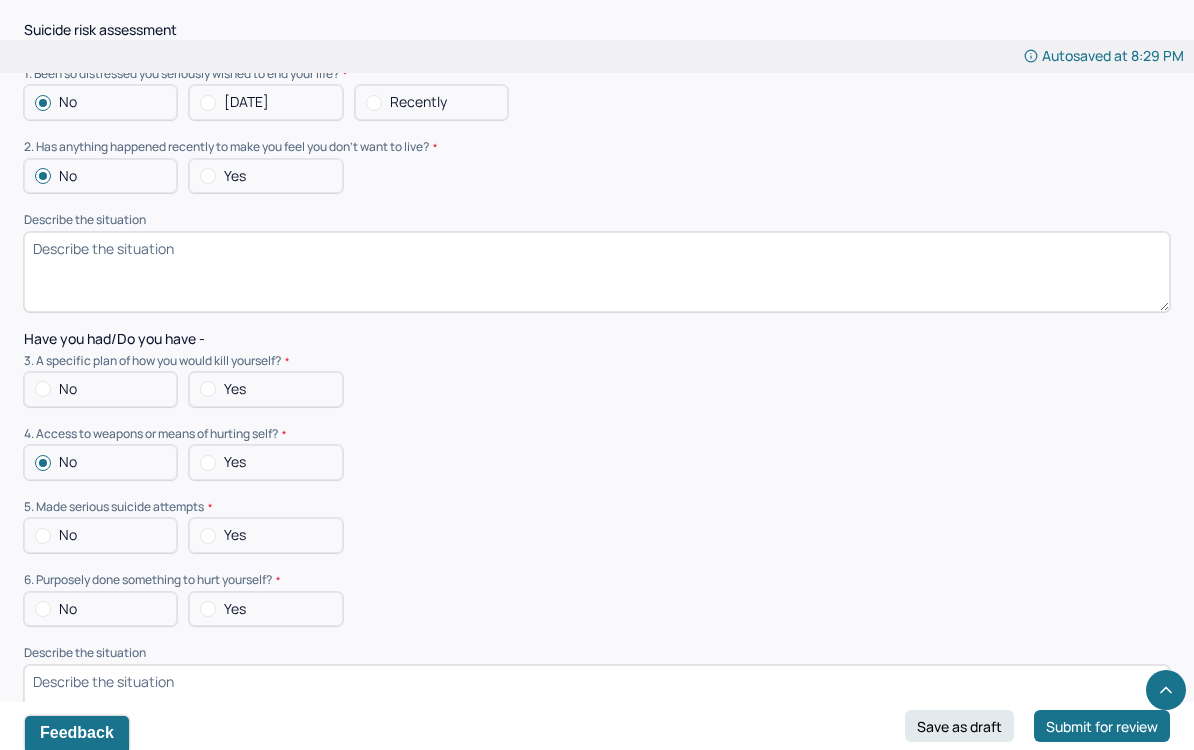 scroll, scrollTop: 10818, scrollLeft: 0, axis: vertical 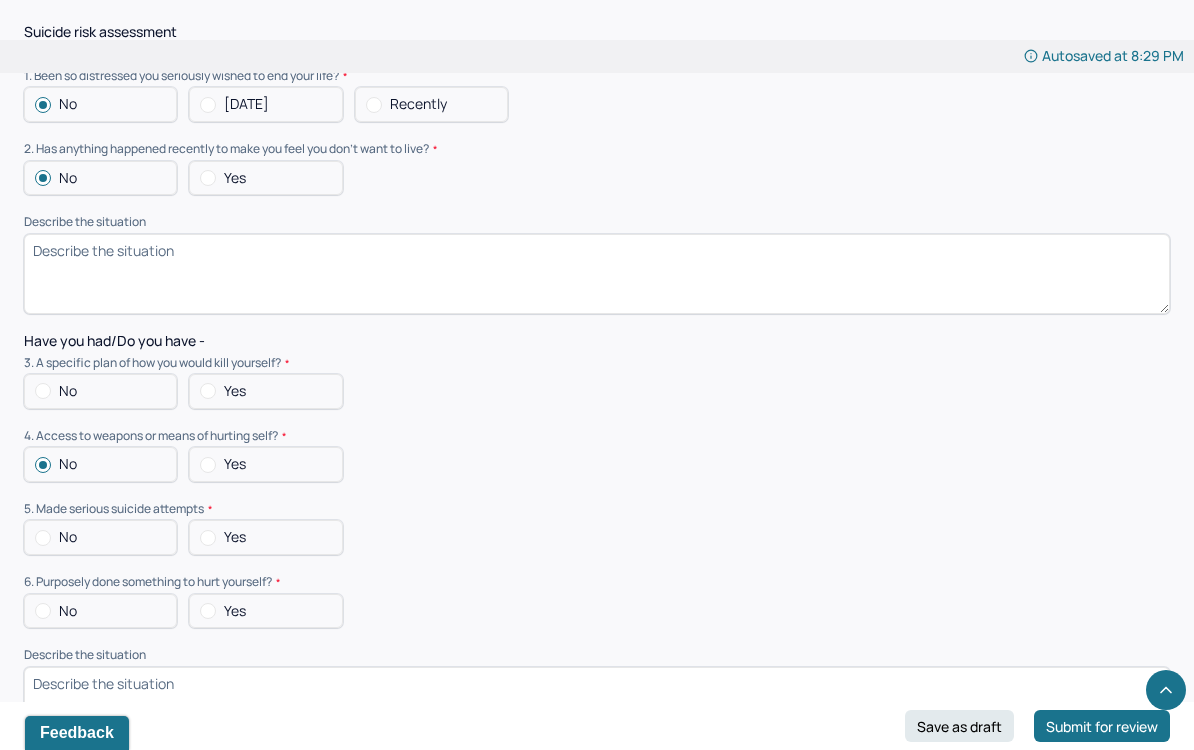 click on "No" at bounding box center (100, -1103) 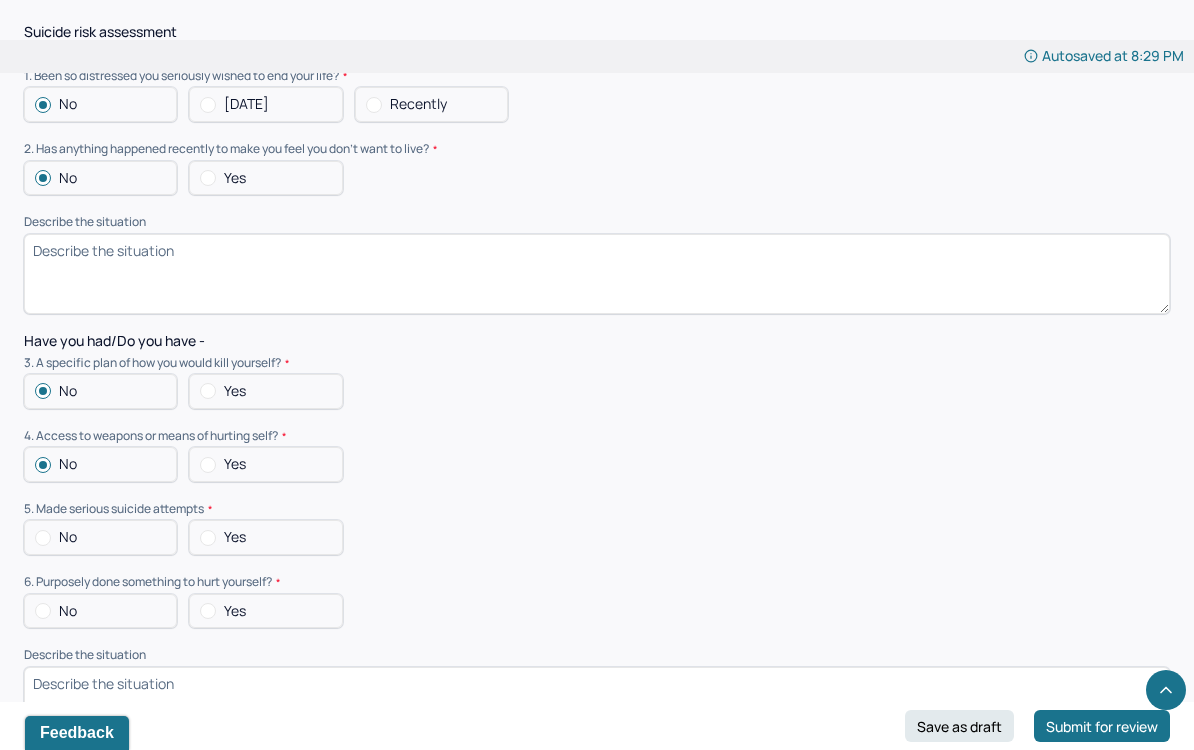 click on "No" at bounding box center [100, -956] 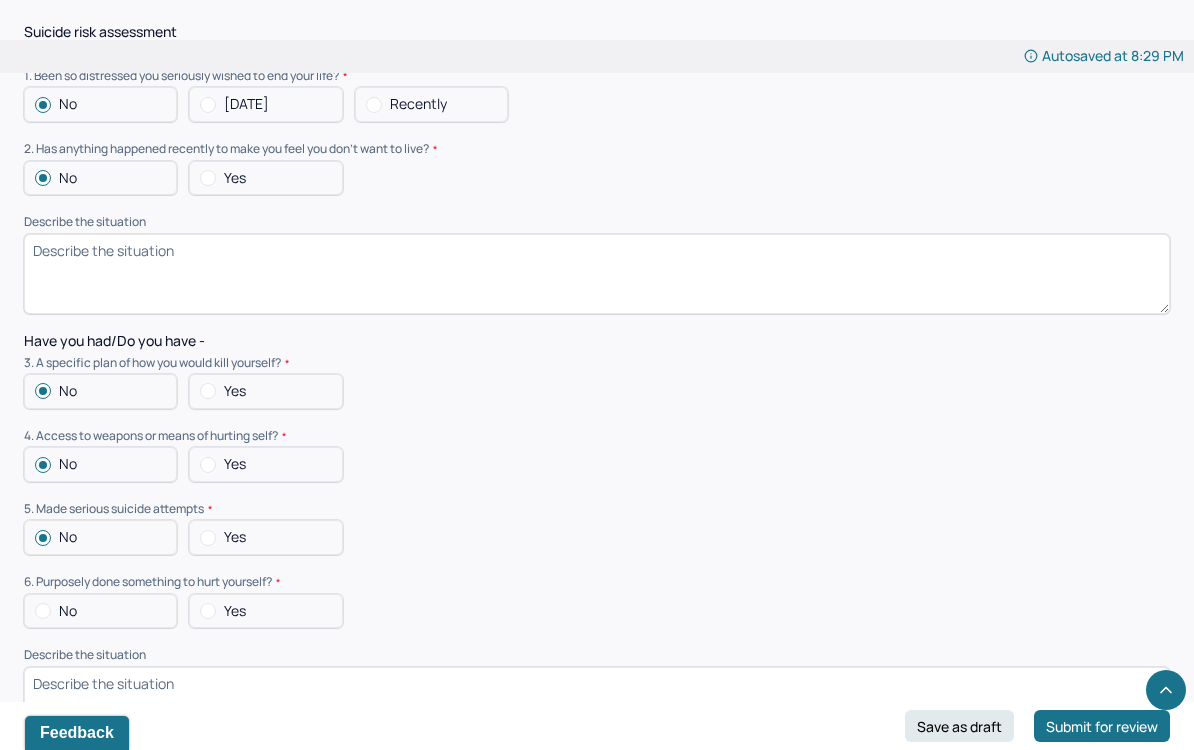 click on "No" at bounding box center (100, -883) 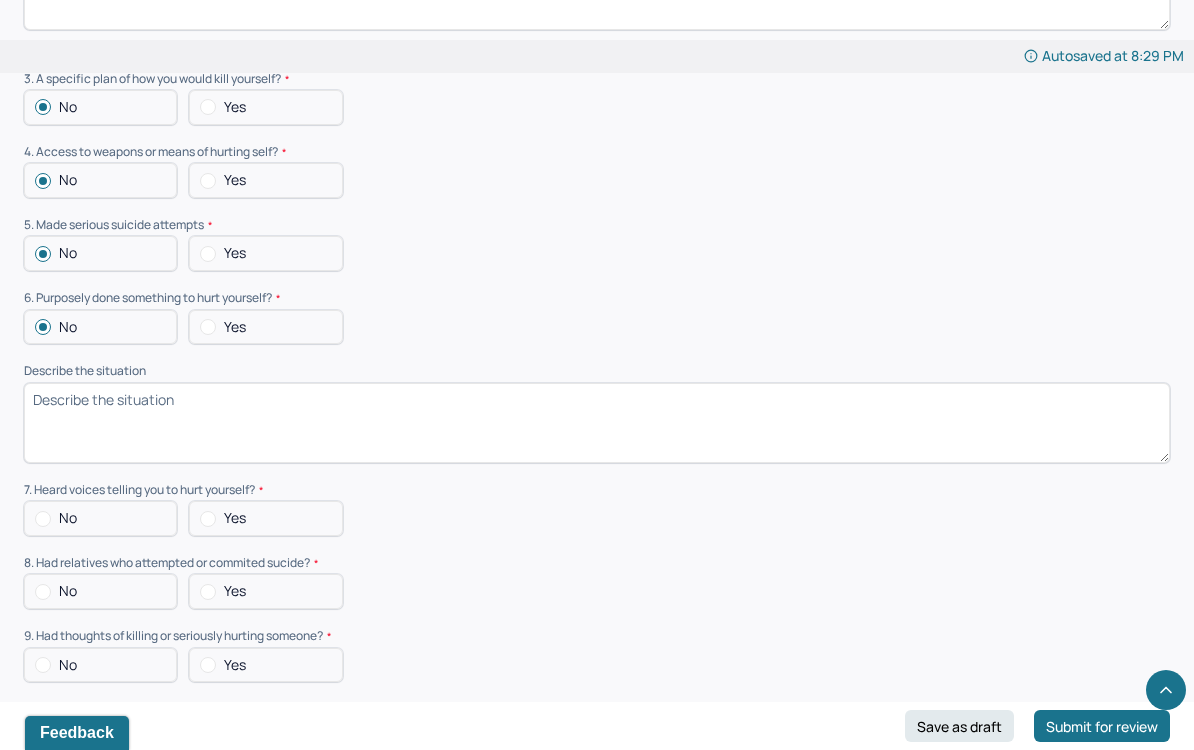 scroll, scrollTop: 11110, scrollLeft: 0, axis: vertical 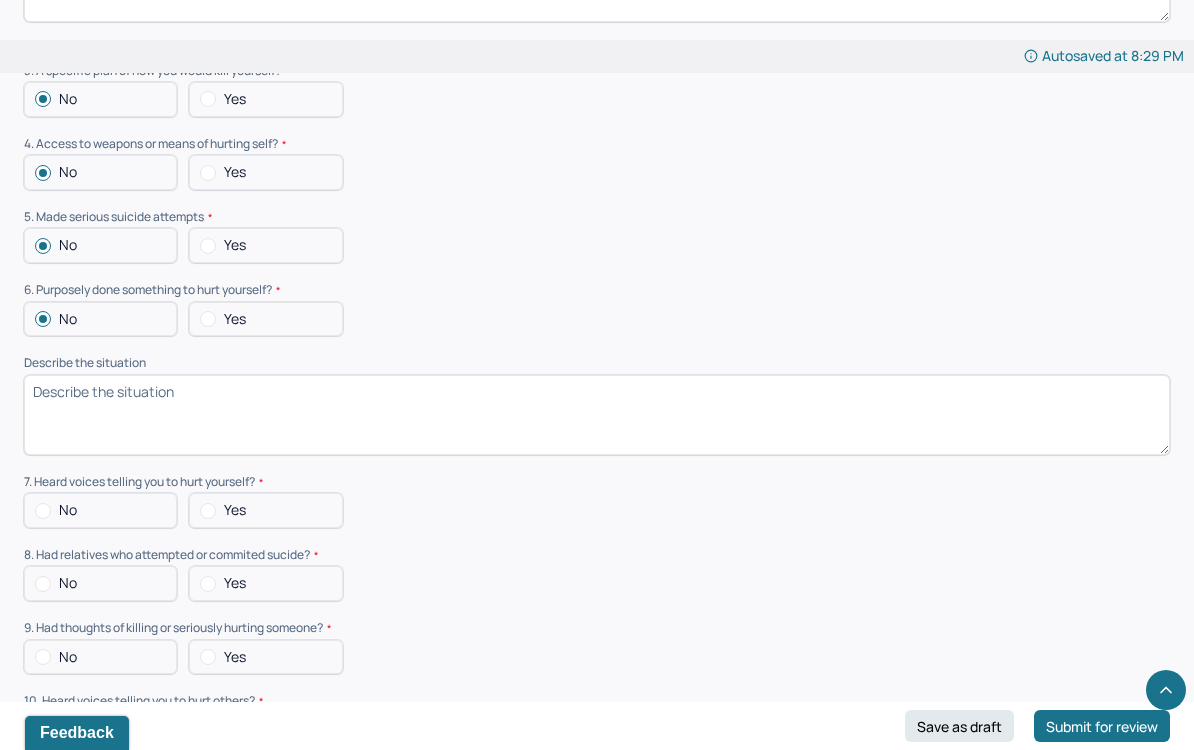 click on "No" at bounding box center (100, -984) 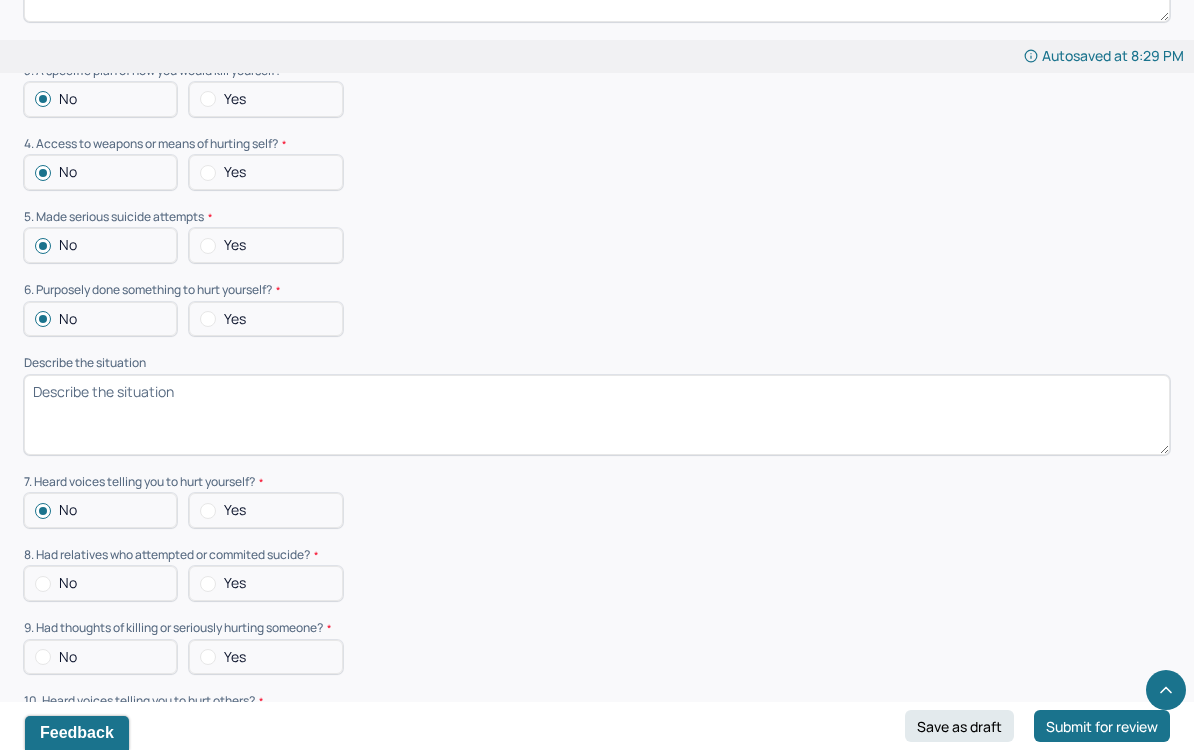 click on "No" at bounding box center (100, -910) 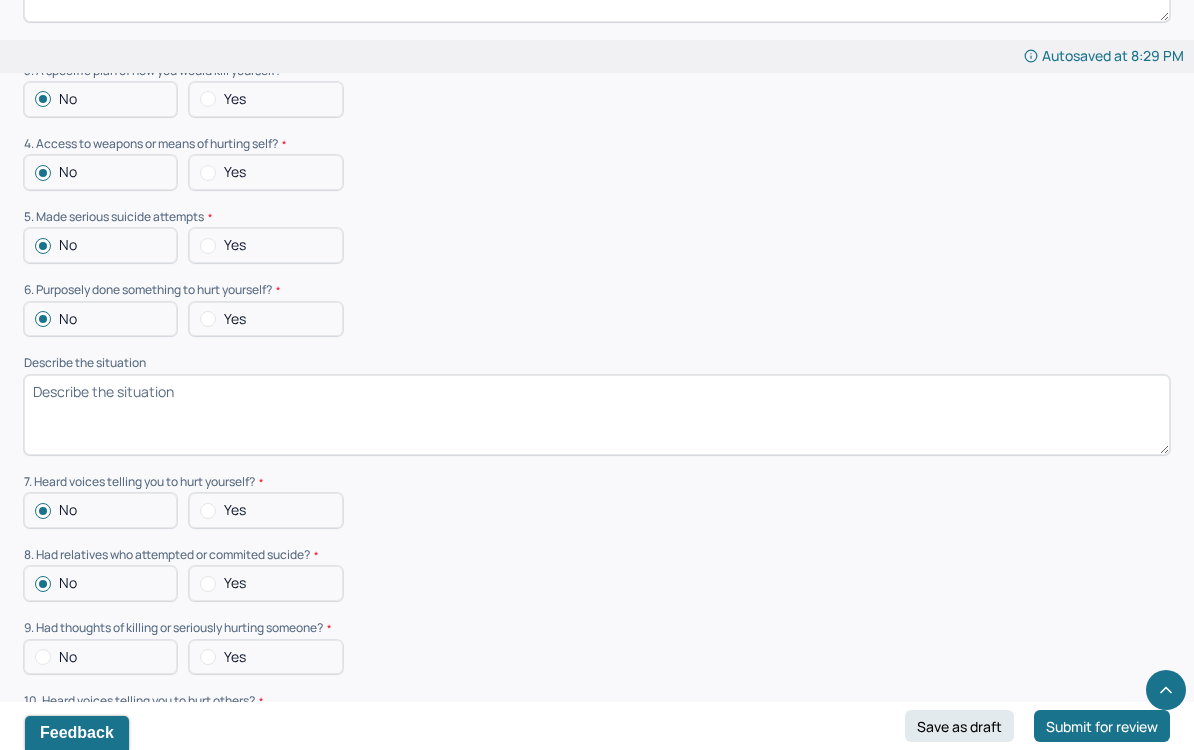 click on "No" at bounding box center (100, -837) 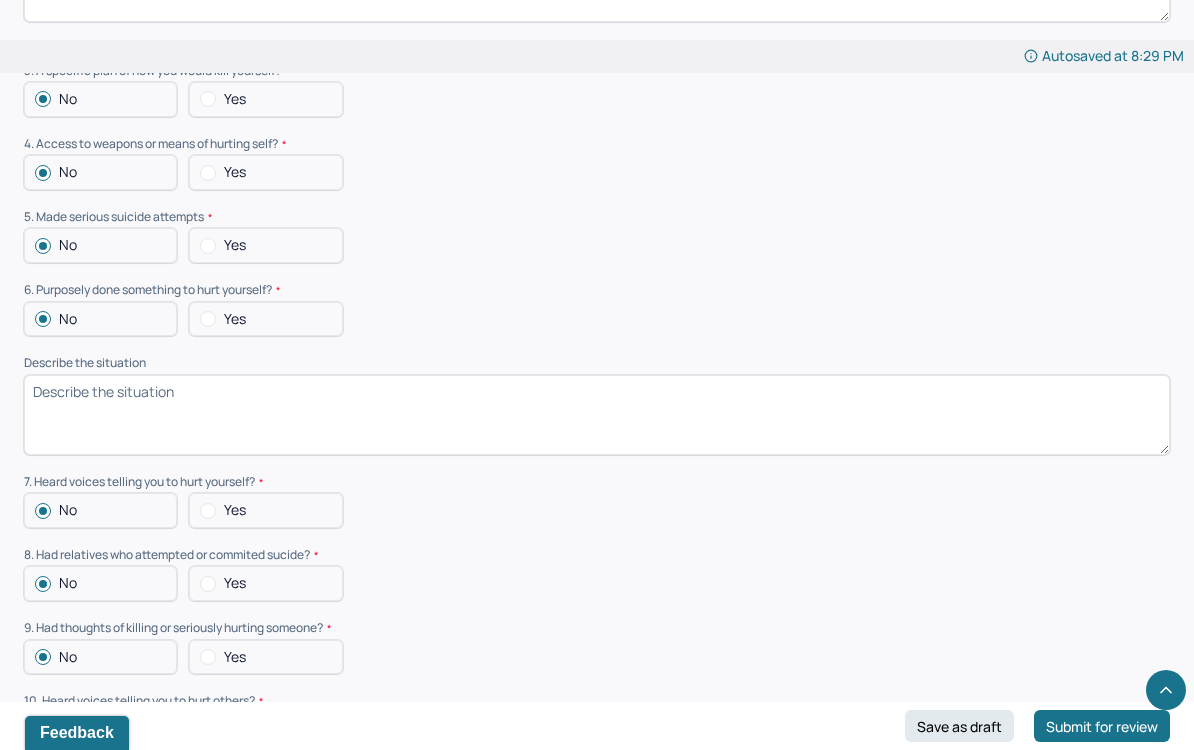 click on "No" at bounding box center (100, -764) 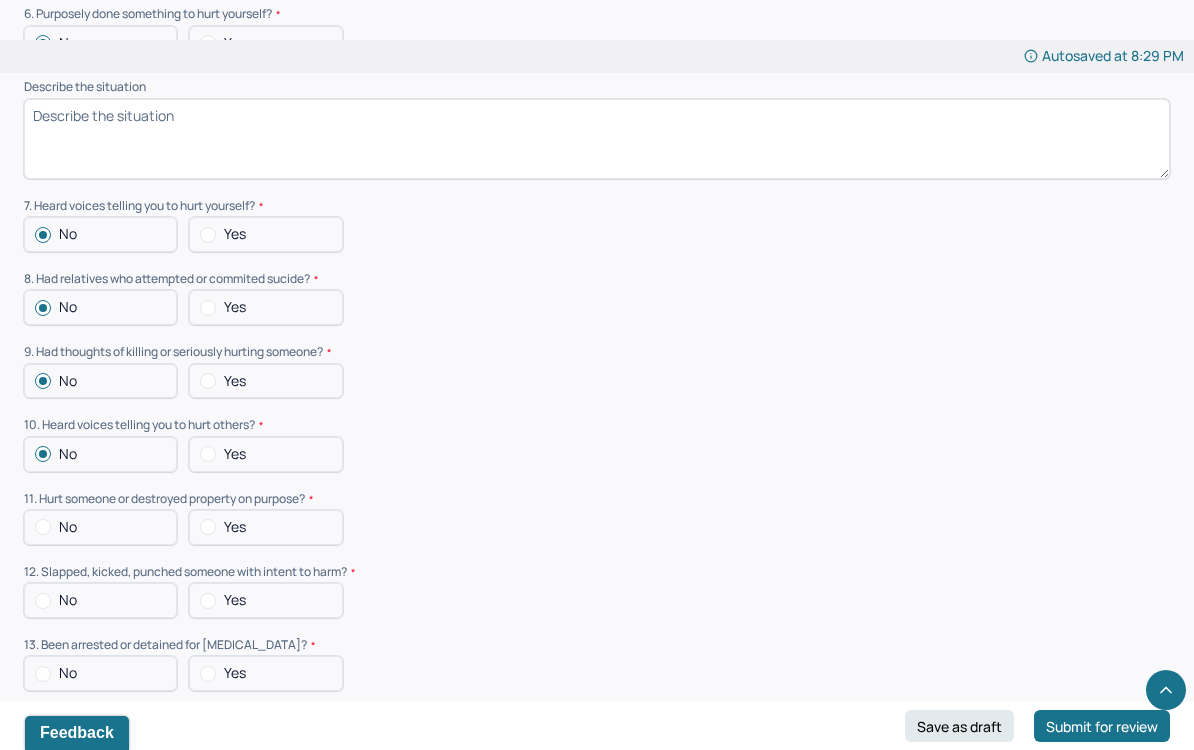 scroll, scrollTop: 11396, scrollLeft: 0, axis: vertical 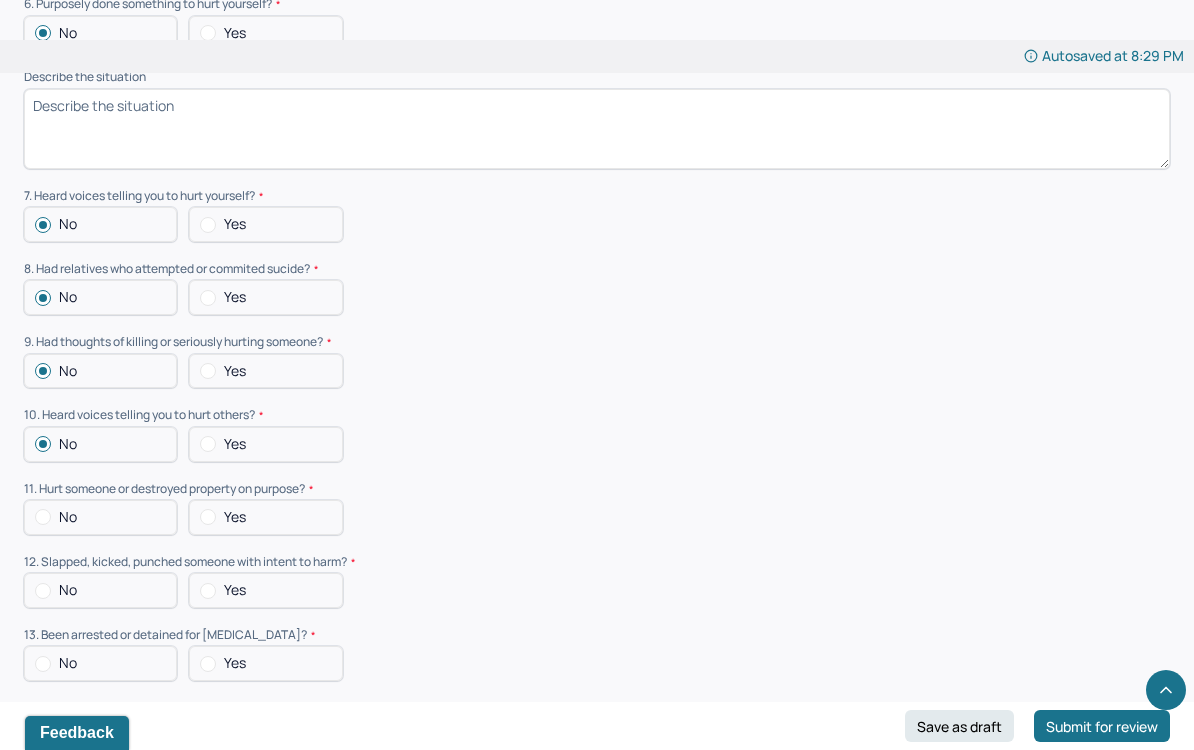 click on "No" at bounding box center (100, -977) 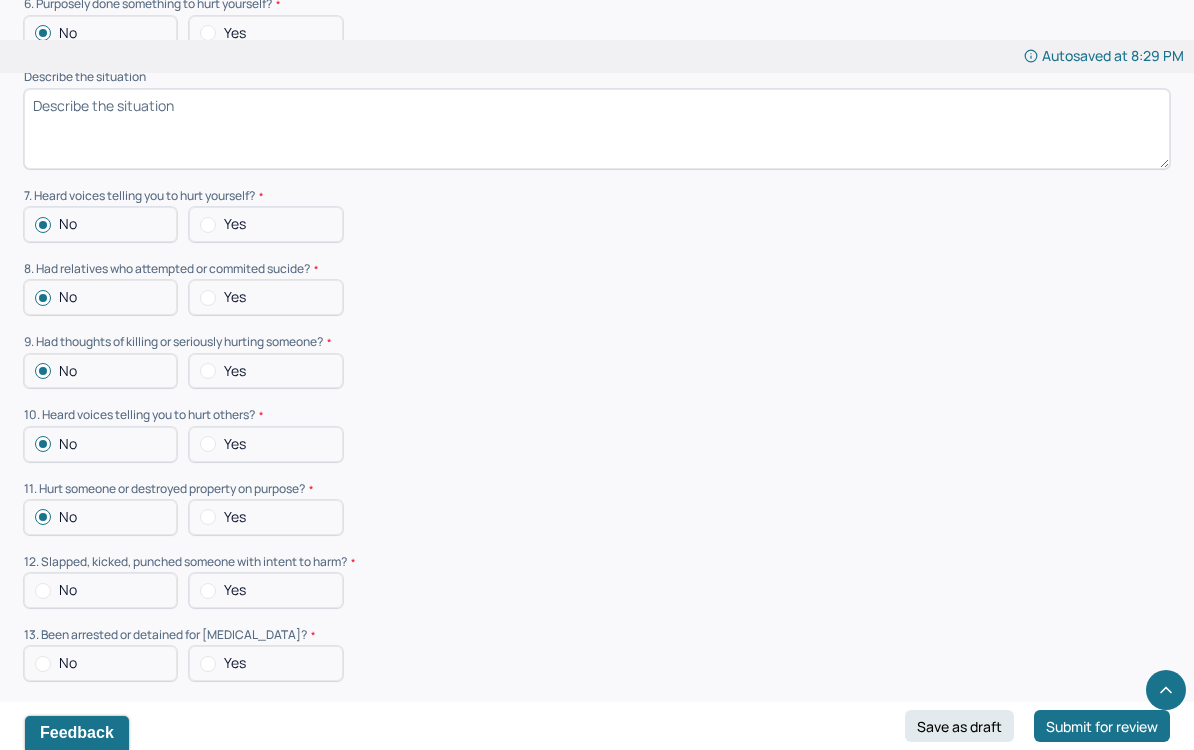click on "No" at bounding box center [100, -904] 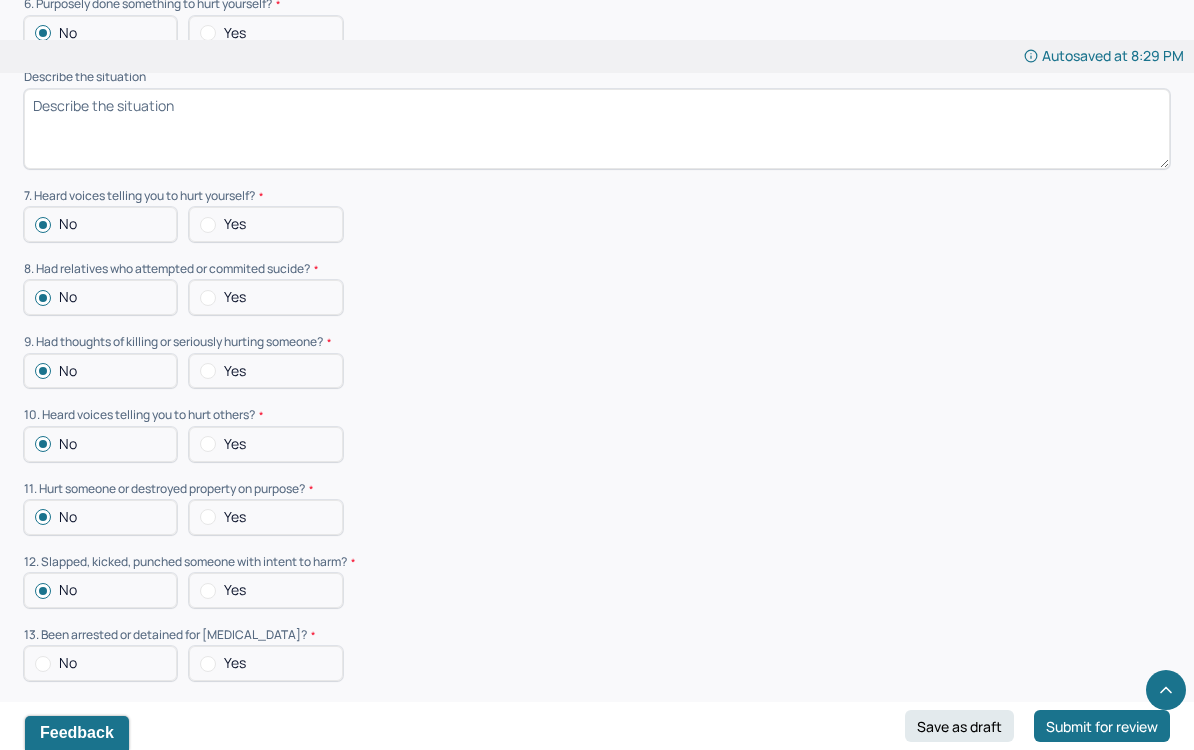 click on "Suicide risk assessment Client  2   1. Been so distressed you seriously wished to end your life? No [DATE] Recently 2. Has anything happened recently to make you feel you don’t want to live? No Yes Describe the situation Have you had/Do you have - 3. A specific plan of how you would kill yourself? No Yes 4. Access to weapons or means of hurting self? No Yes 5. Made serious suicide attempts No Yes 6. Purposely done something to hurt yourself? No Yes Describe the situation 7. Heard voices telling you to hurt yourself? No Yes 8. Had relatives who attempted or commited sucide? No Yes 9. Had thoughts of killing or seriously hurting someone? No Yes 10. Heard voices telling you to hurt others? No Yes 11. Hurt someone or destroyed property on purpose? No Yes 12. Slapped, kicked, punched someone with intent to harm? No Yes 13. Been arrested or detained for [MEDICAL_DATA]? No Yes 14. Been to jail for any reason? No Yes 15. Been on probation for any reason? No Yes 16. Do you have access to guns? No Yes" at bounding box center [597, 174] 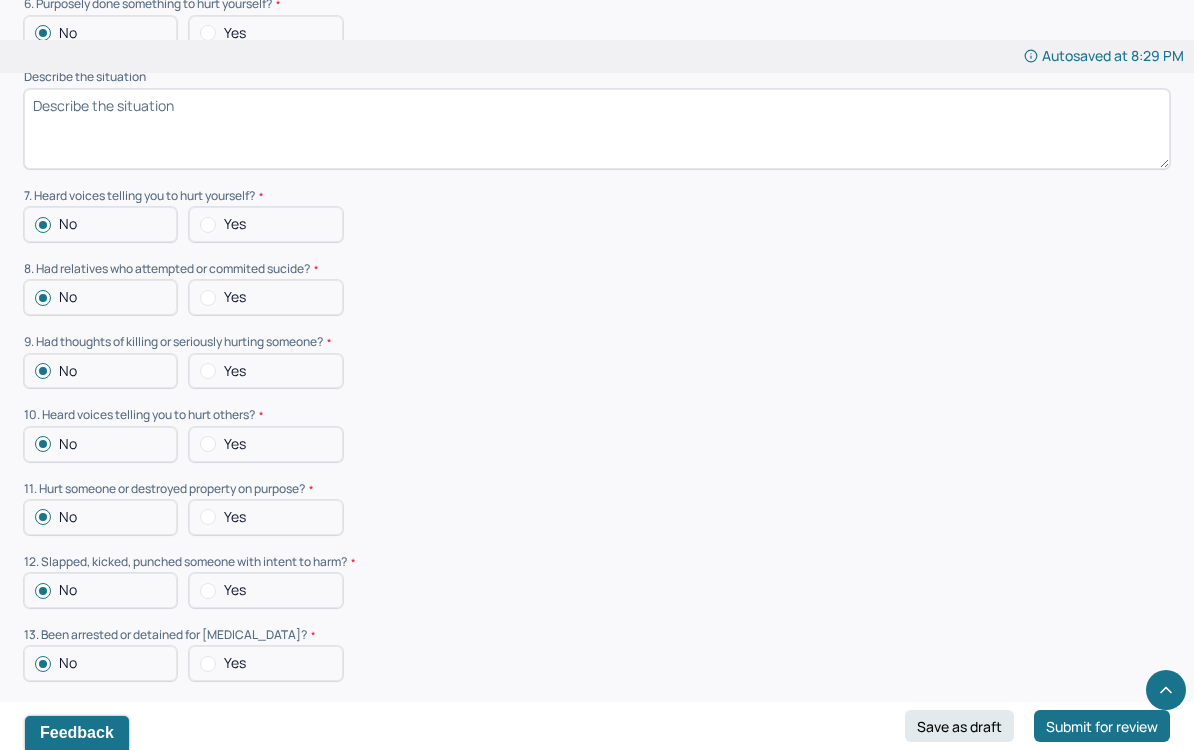 click on "No" at bounding box center (100, -757) 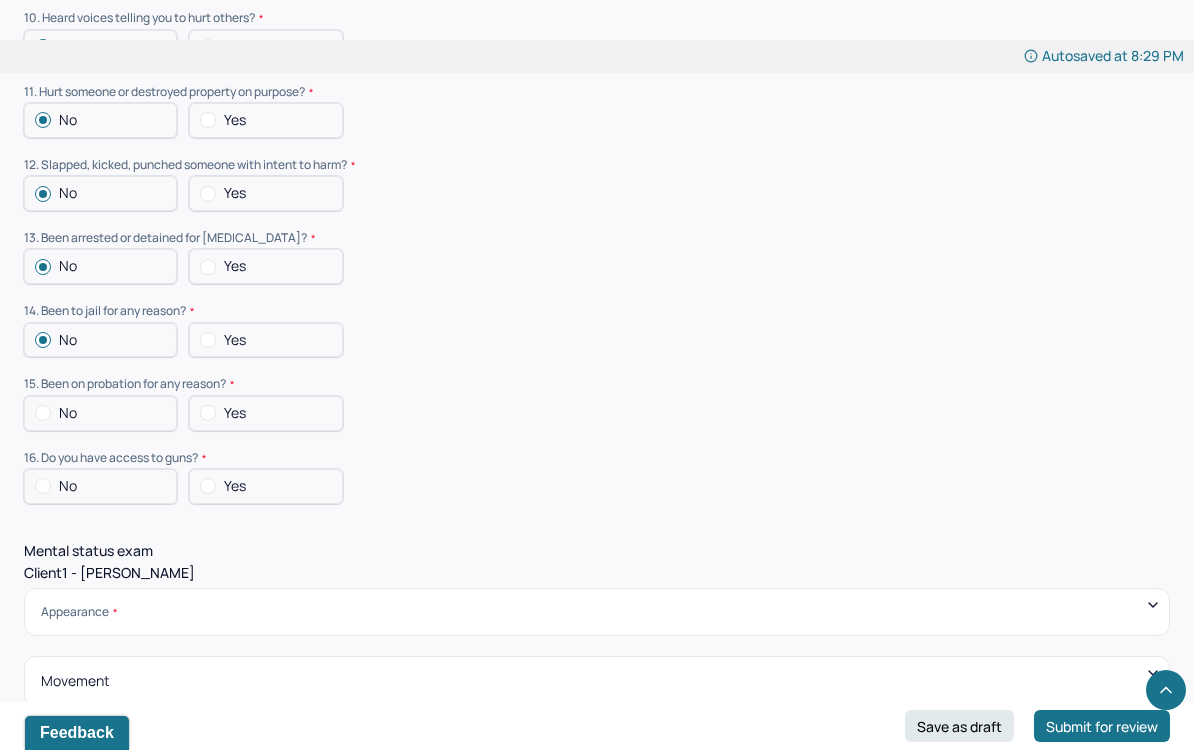scroll, scrollTop: 11878, scrollLeft: 0, axis: vertical 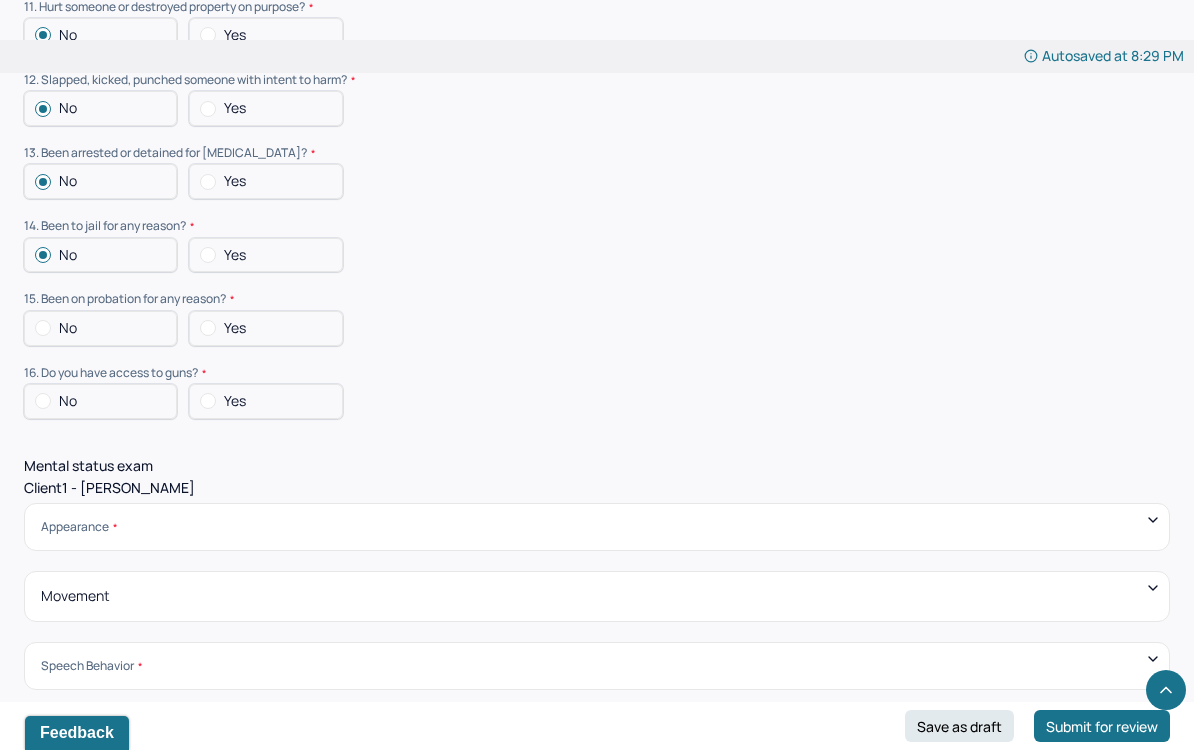 click on "15. Been on probation for any reason?" at bounding box center [597, -1194] 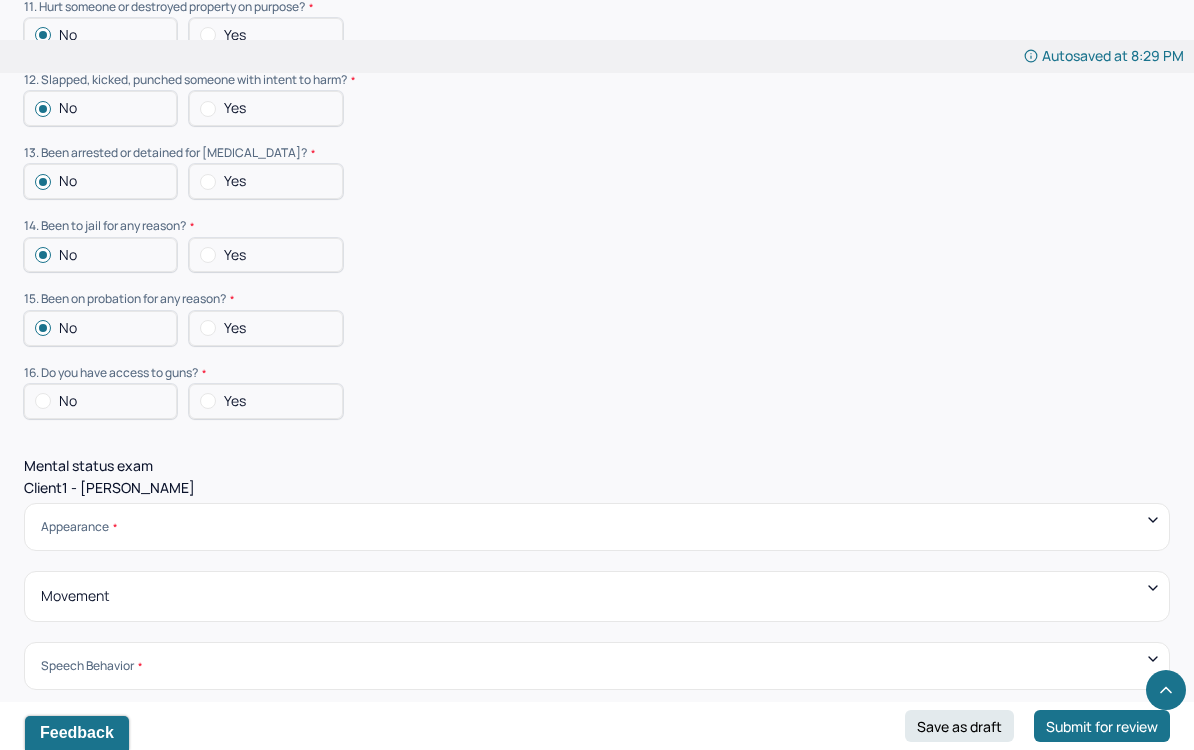 click on "No" at bounding box center (100, -1093) 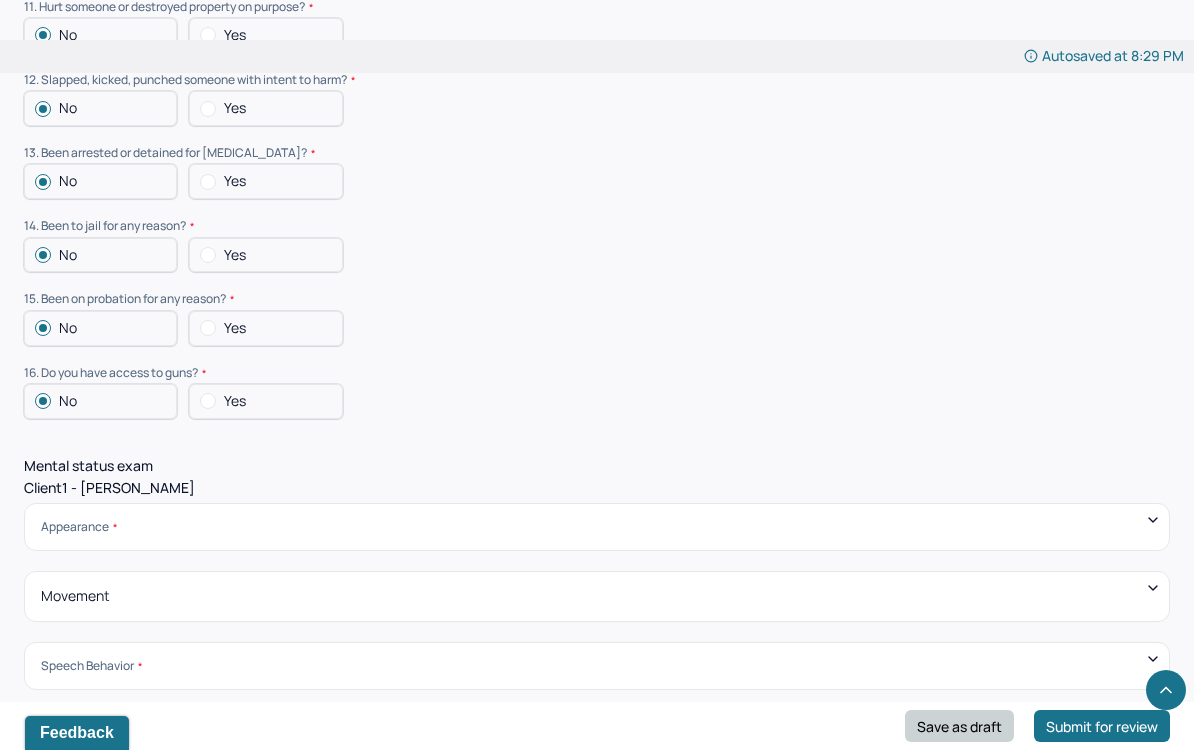 click on "Save as draft" at bounding box center [959, 726] 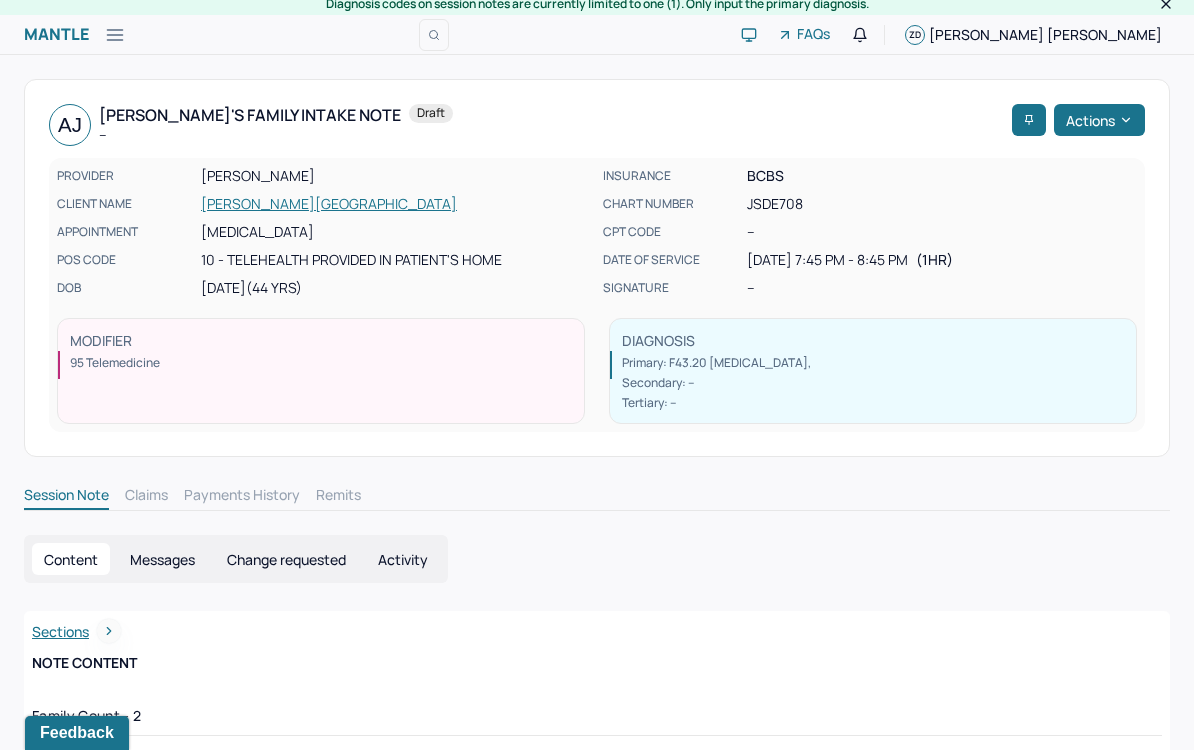 scroll, scrollTop: 0, scrollLeft: 0, axis: both 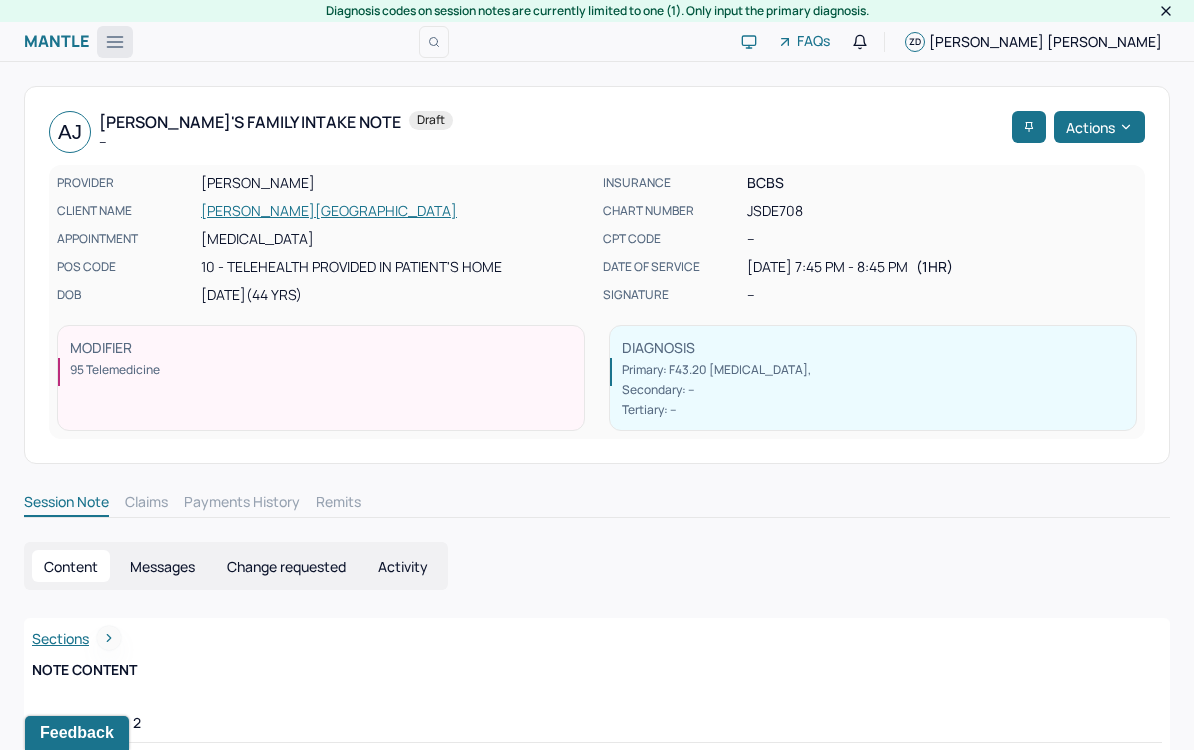 click 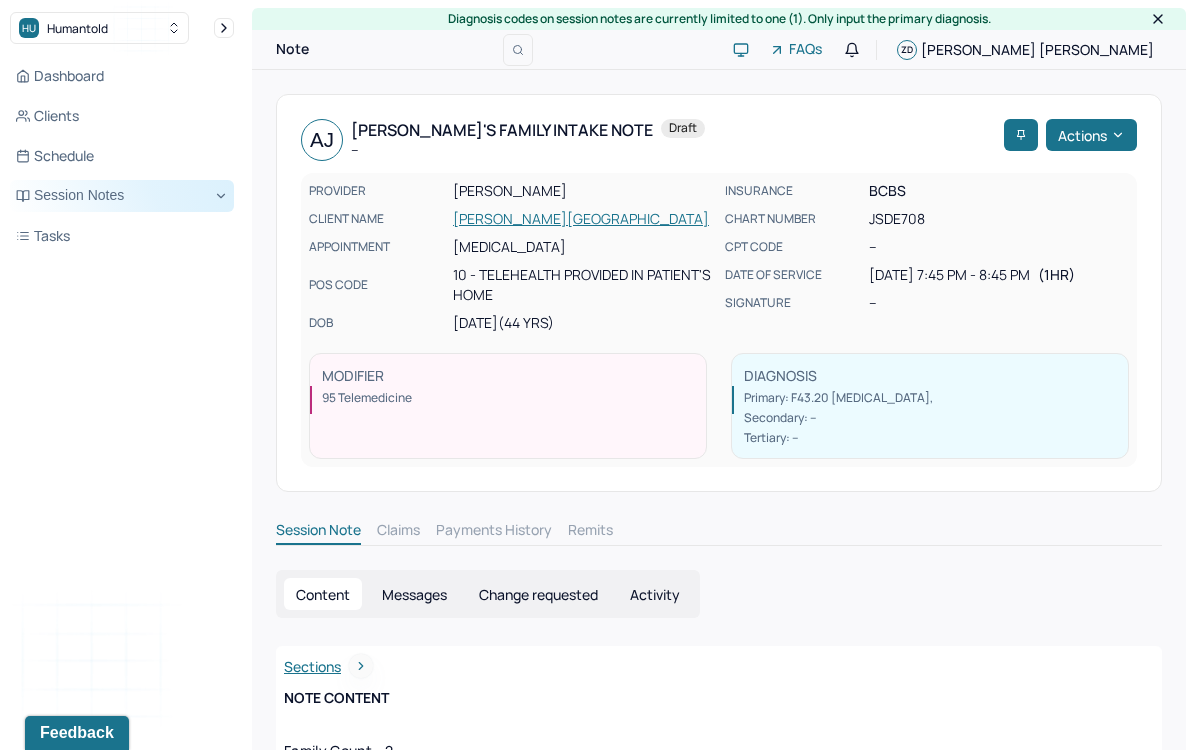 click on "Session Notes" at bounding box center (122, 196) 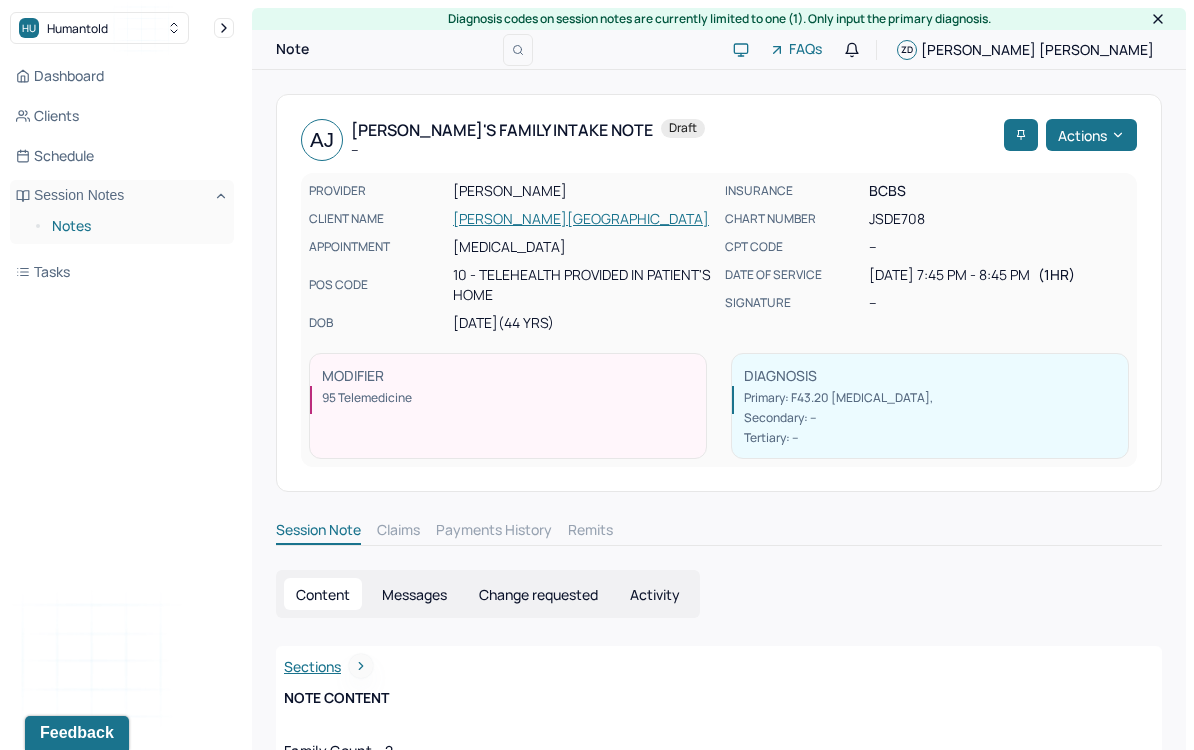 click on "Notes" at bounding box center (135, 226) 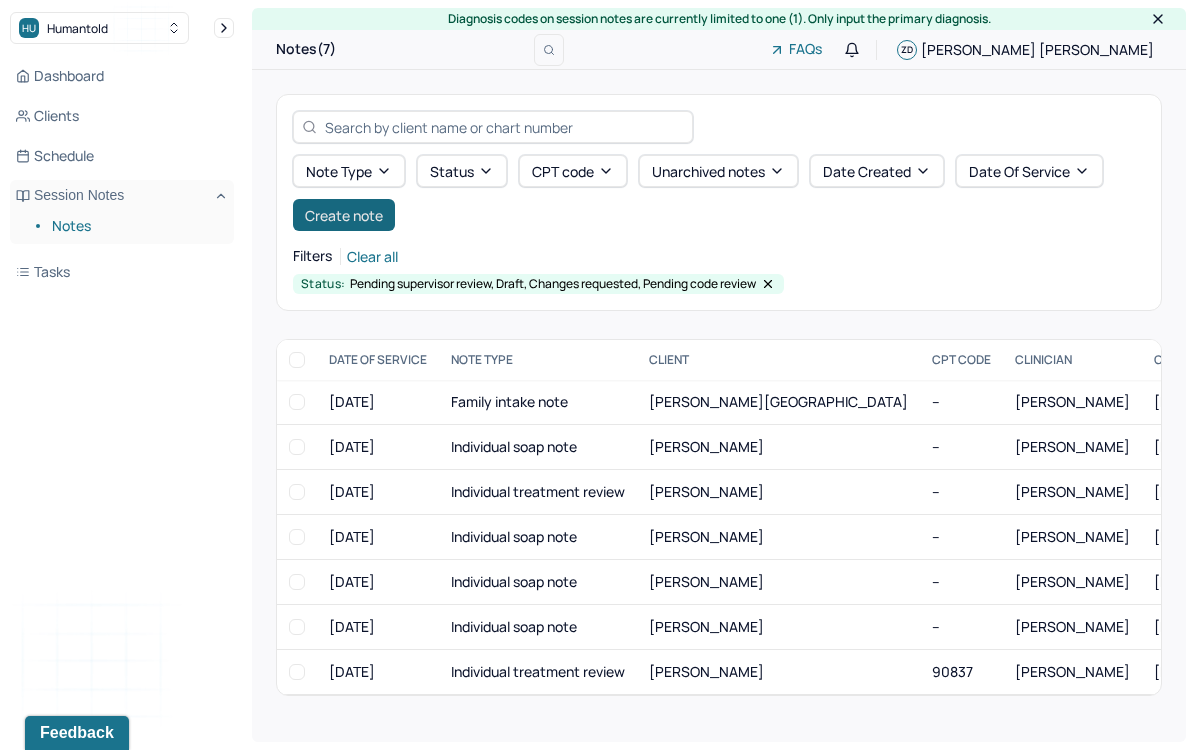 click on "Create note" at bounding box center (344, 215) 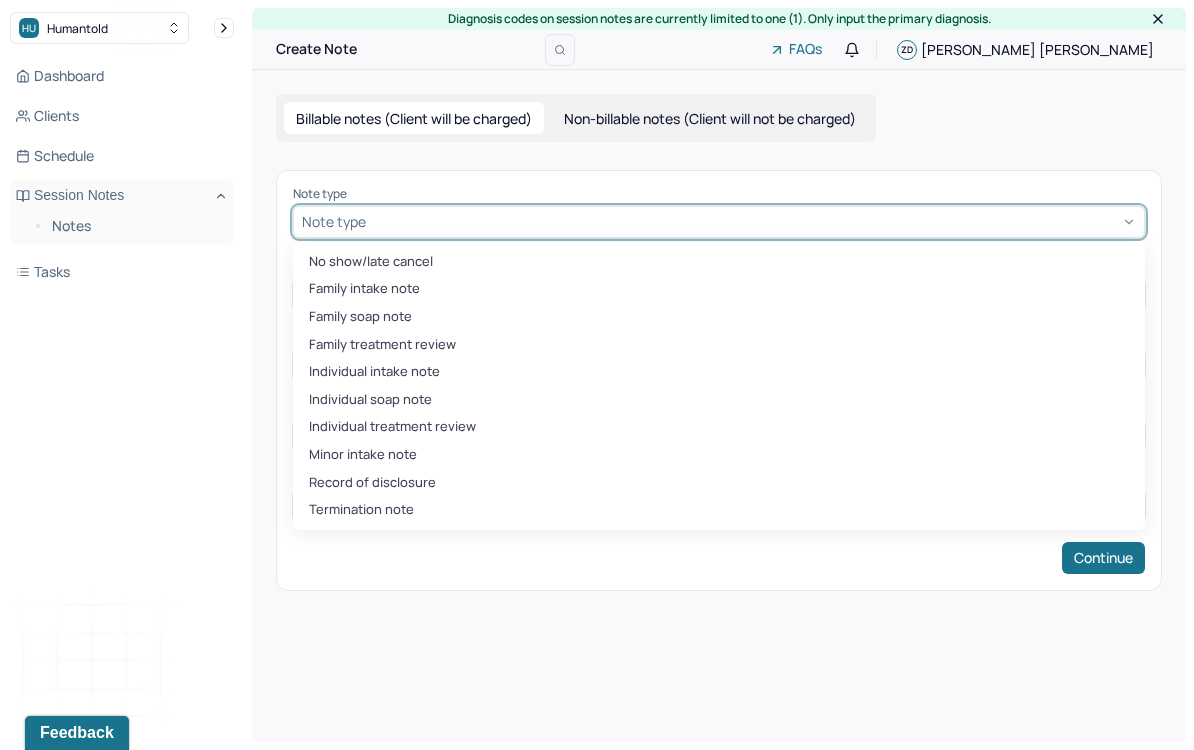 click on "Note type" at bounding box center [719, 222] 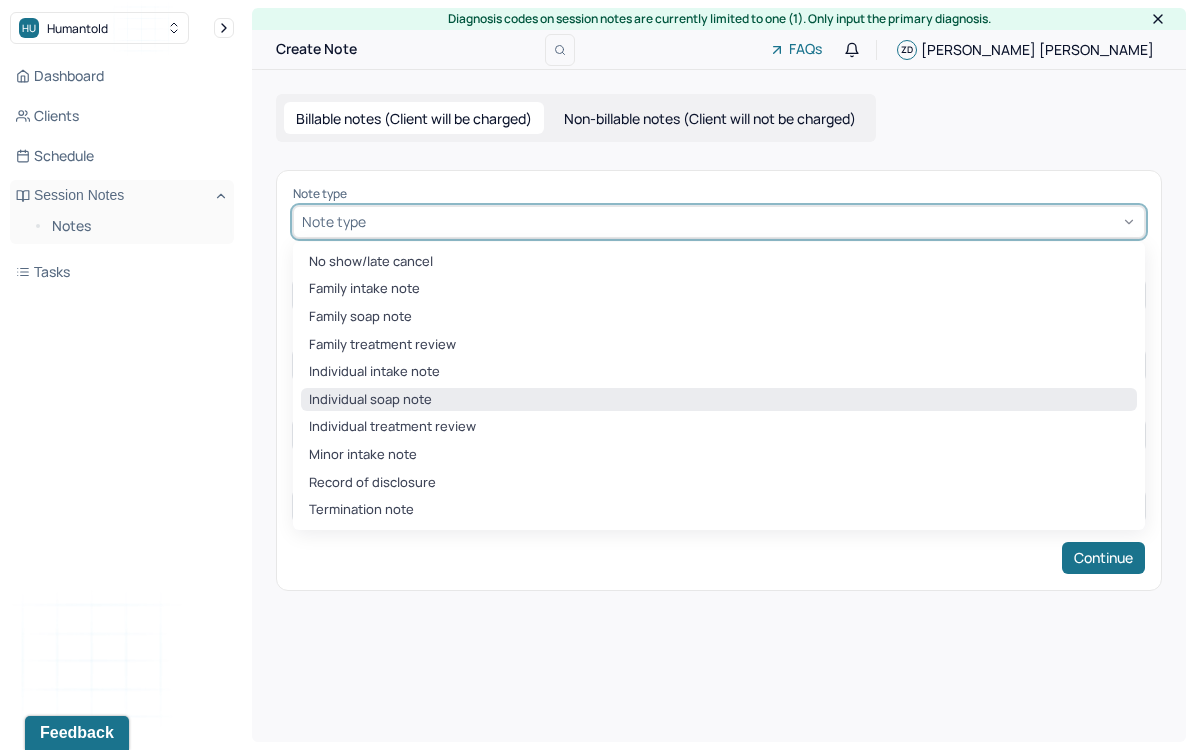 click on "Individual soap note" at bounding box center [719, 400] 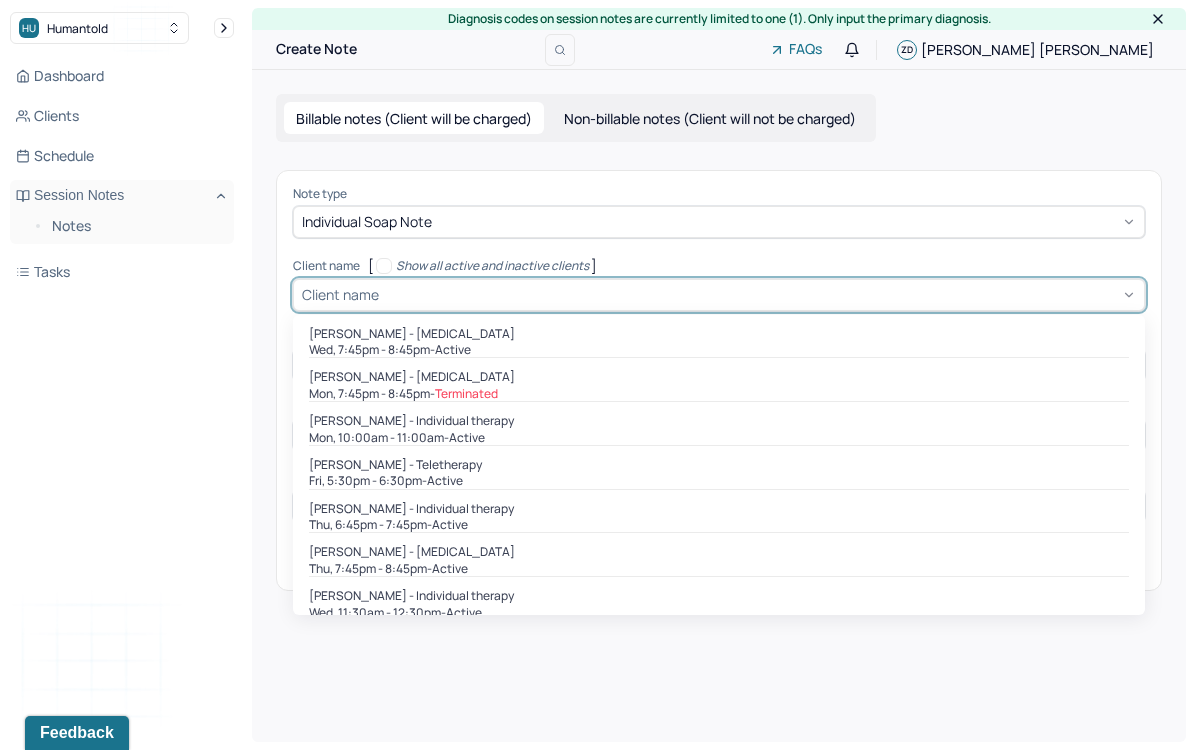 click at bounding box center [759, 294] 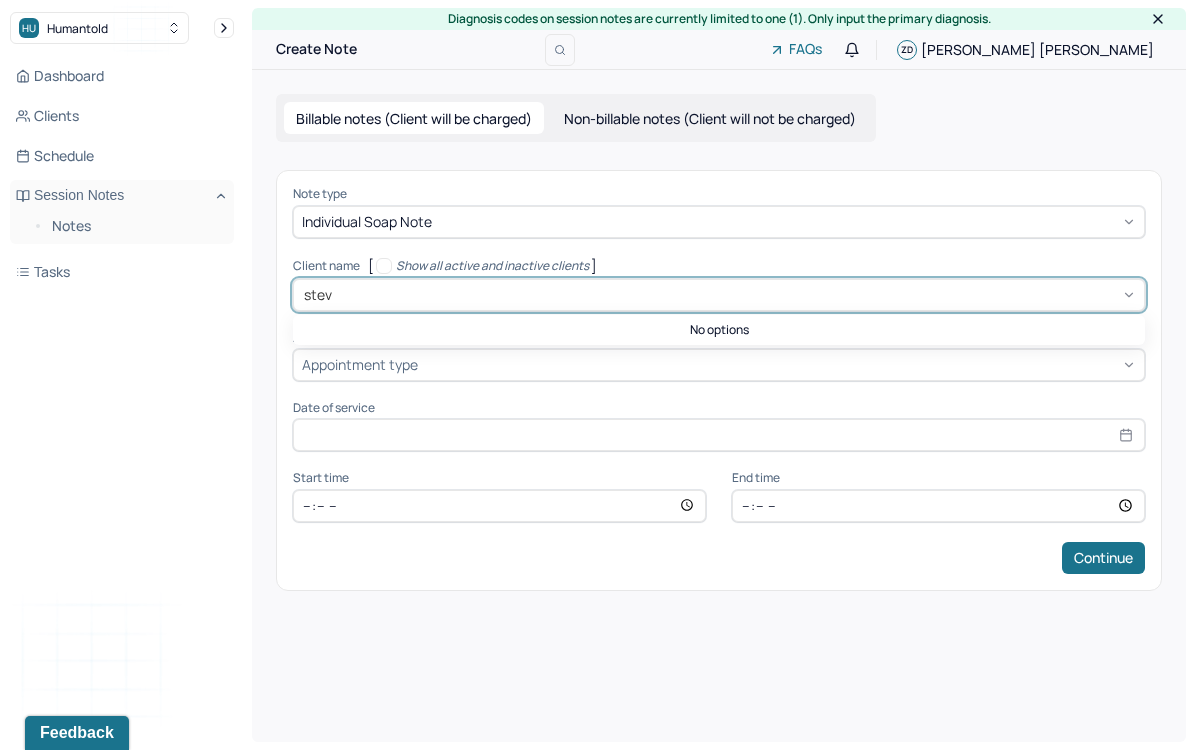 type on "ste" 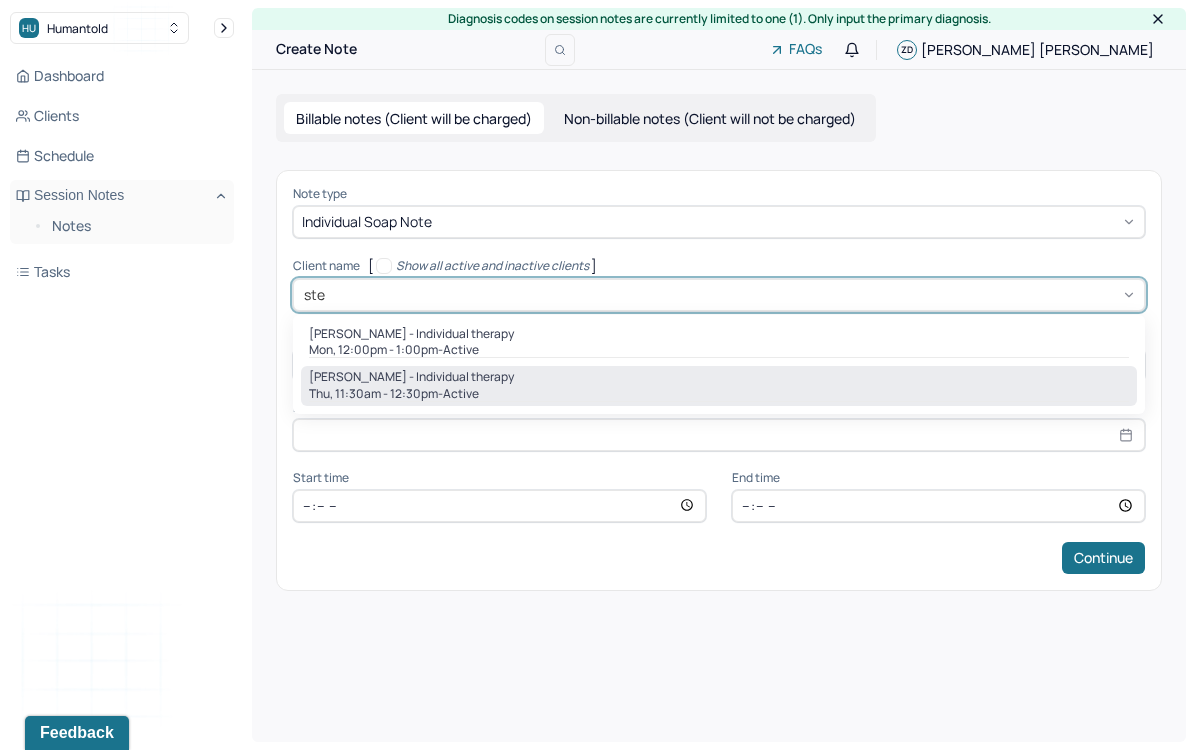 click on "Thu, 11:30am - 12:30pm  -  active" at bounding box center [719, 394] 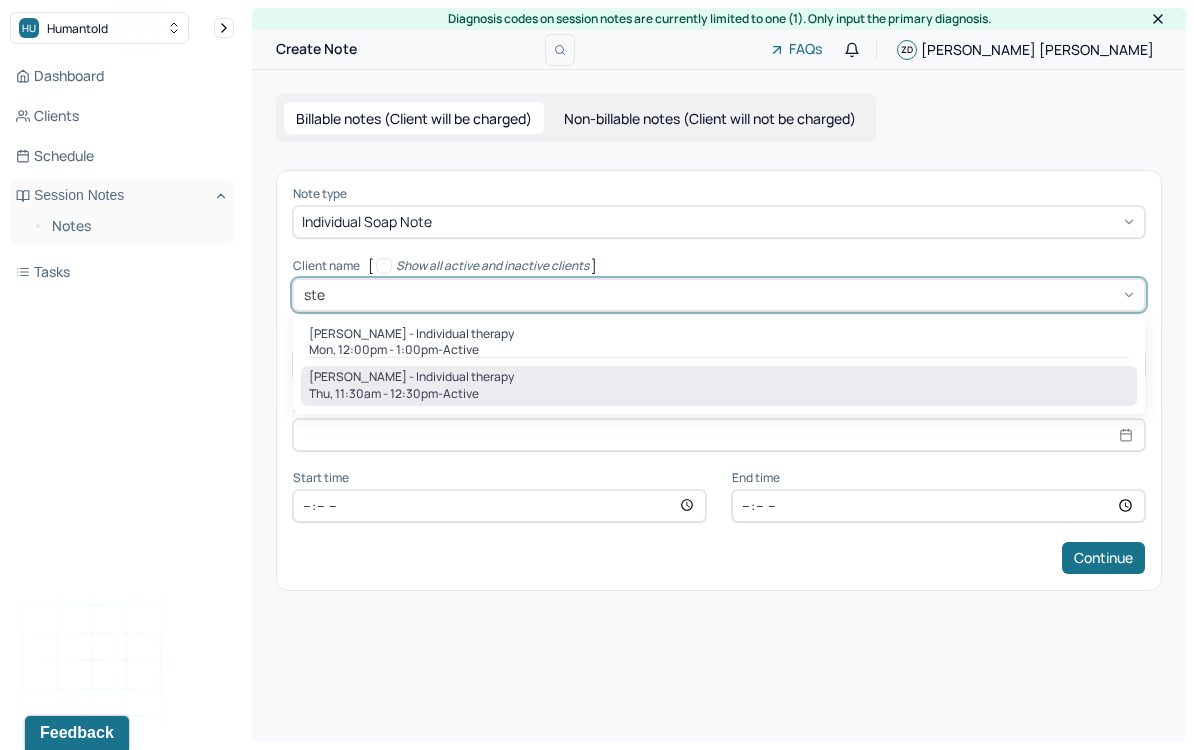 type 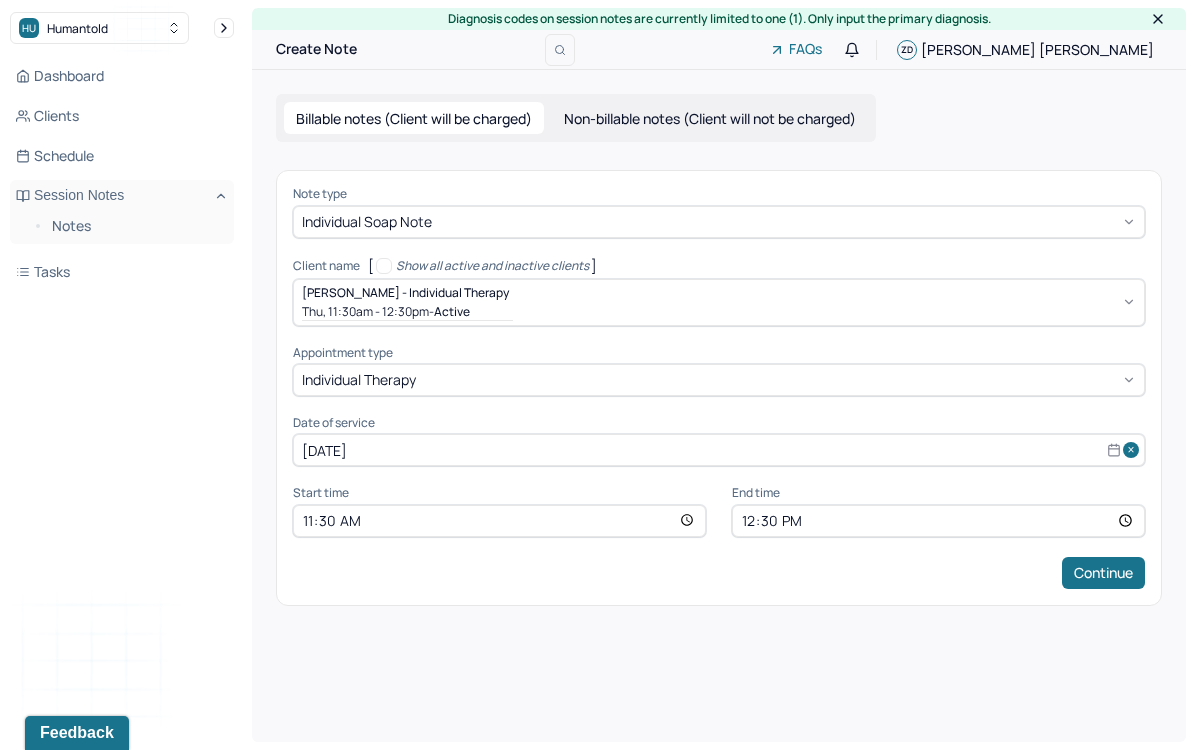 click on "11:30" at bounding box center [499, 521] 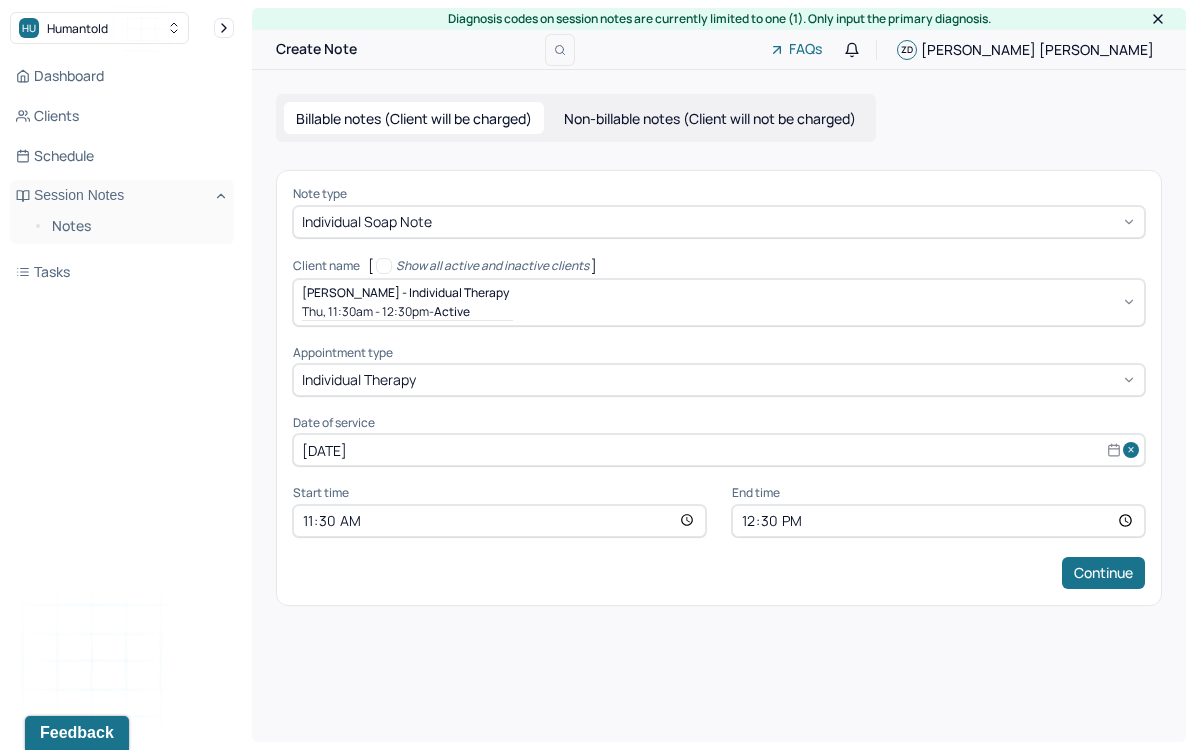 click on "11:30" at bounding box center [499, 521] 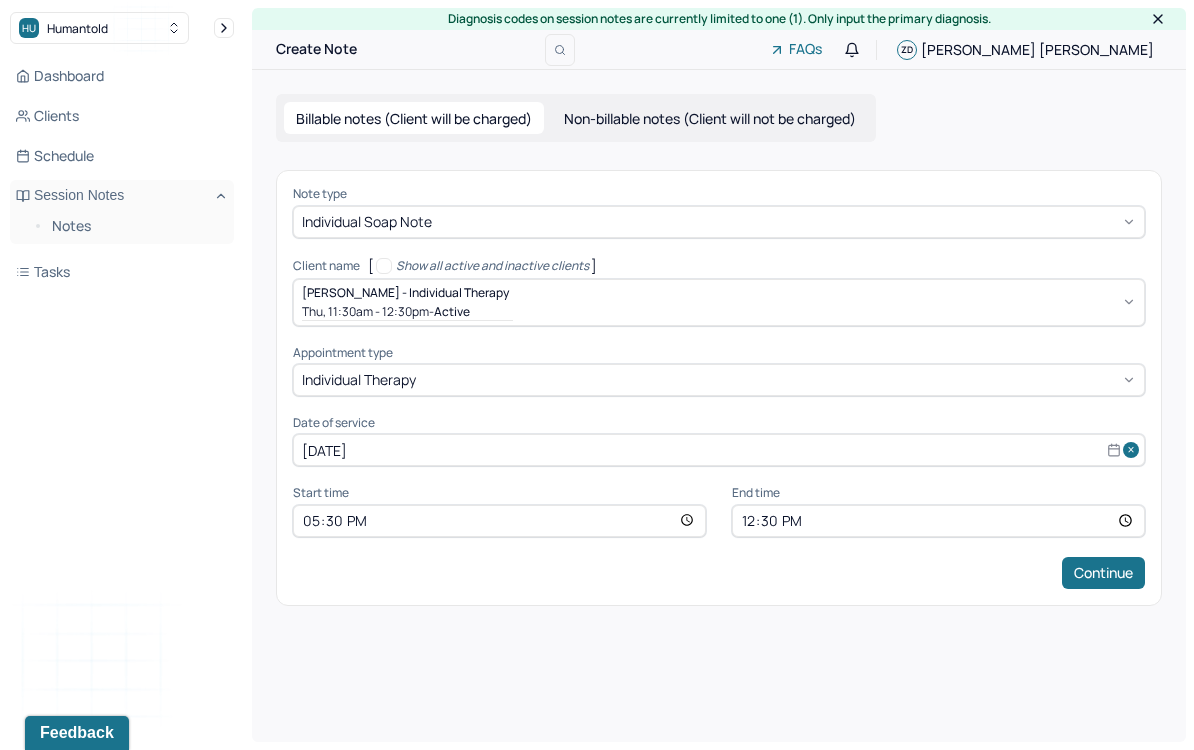type on "17:30" 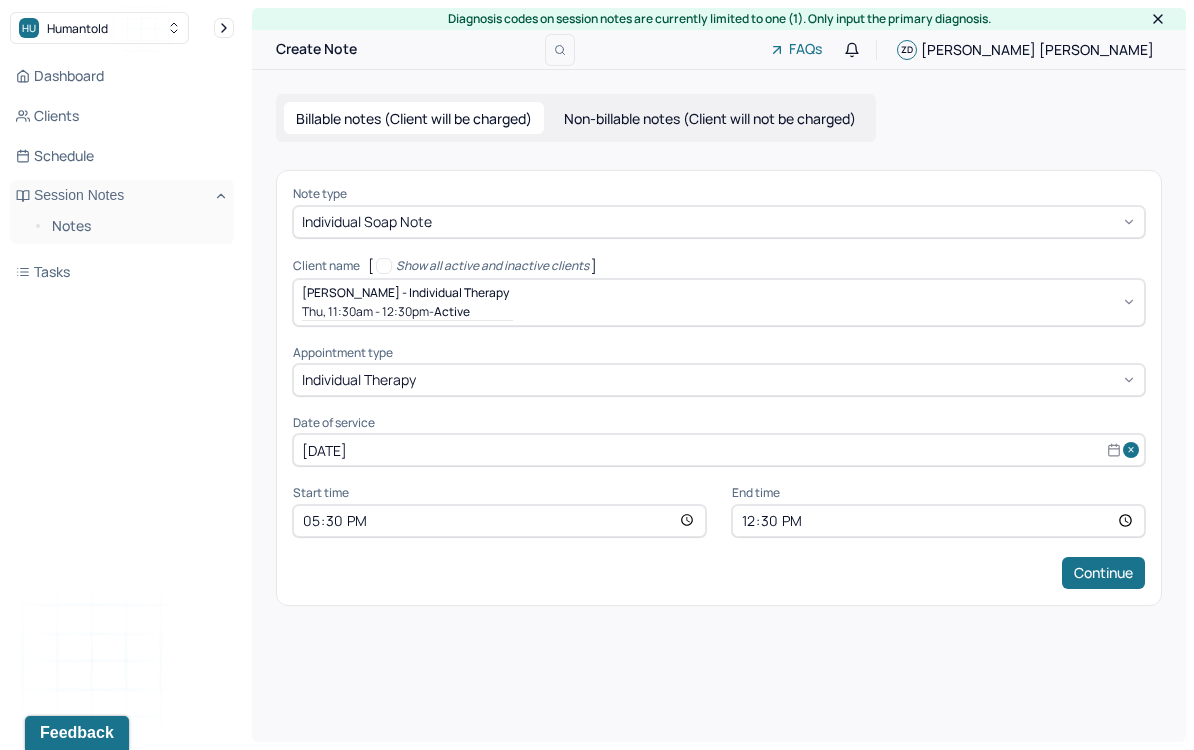 click on "Note type Individual soap note Client name [ Show all active and inactive clients ] [PERSON_NAME] - Individual therapy Thu, 11:30am - 12:30pm  -  active Supervisee name [PERSON_NAME] Appointment type individual therapy Date of service [DATE] Start time 17:30 End time 12:30 Continue" at bounding box center (719, 387) 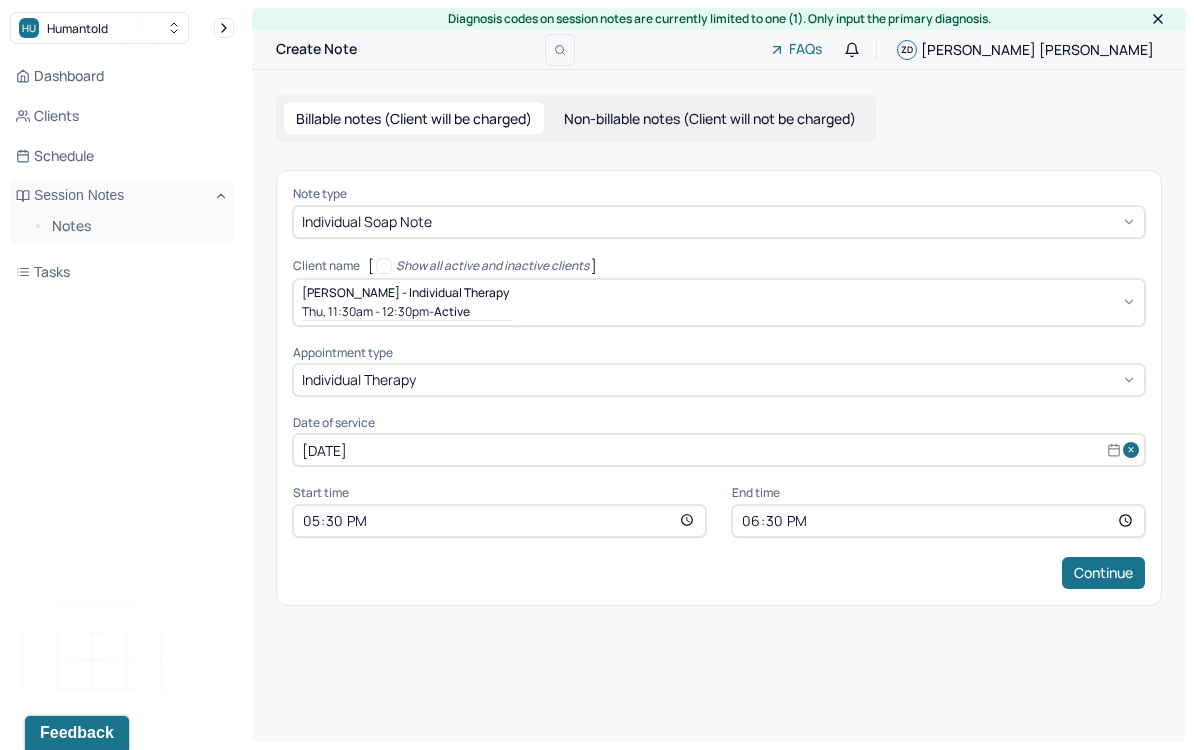 type on "18:30" 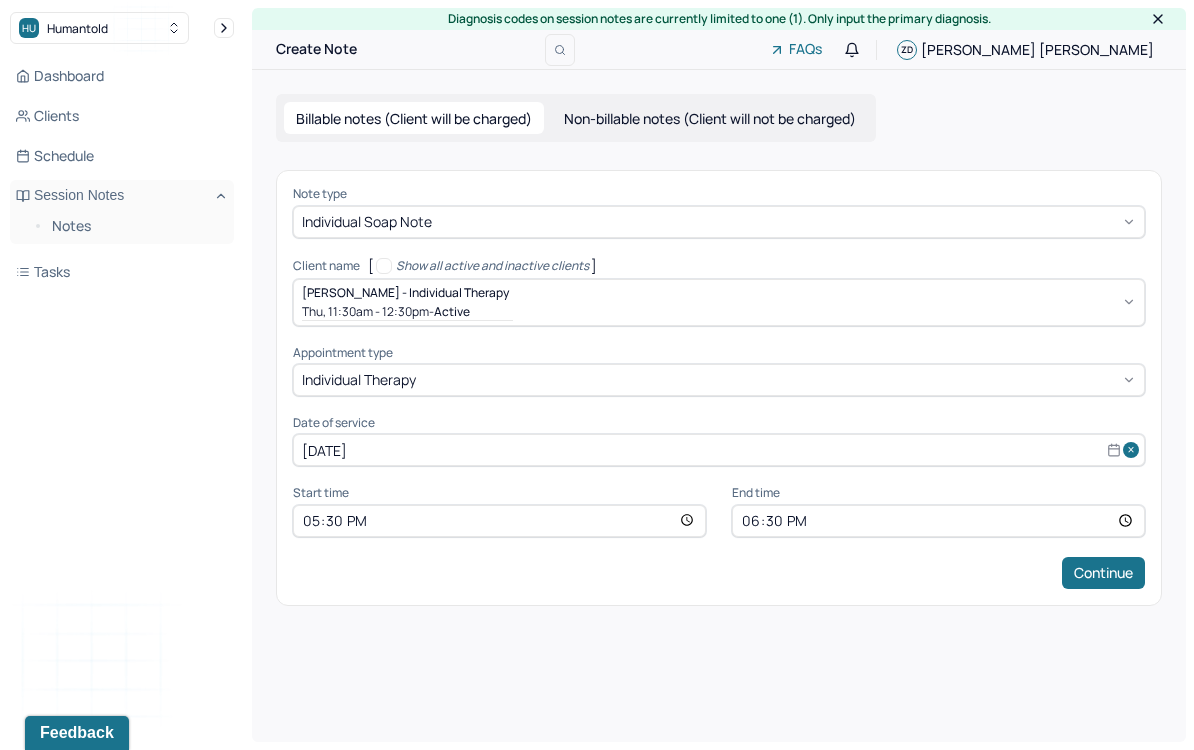click on "Continue" at bounding box center [719, 573] 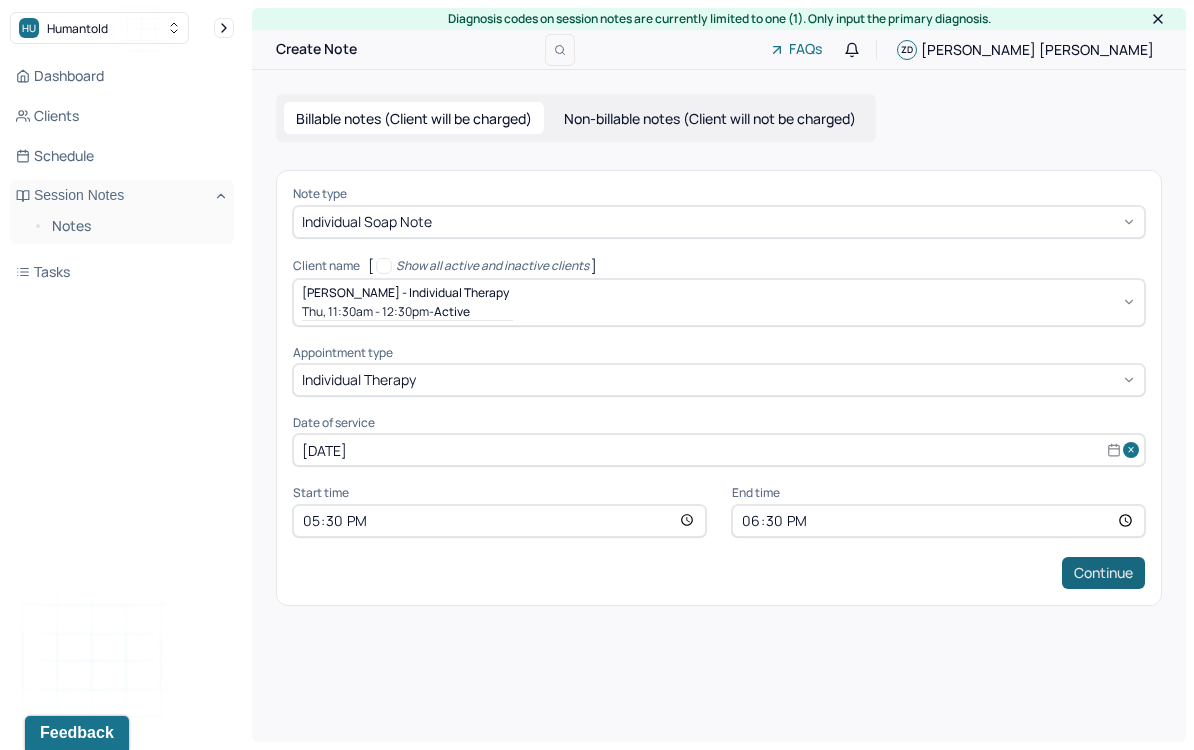 click on "Continue" at bounding box center [1103, 573] 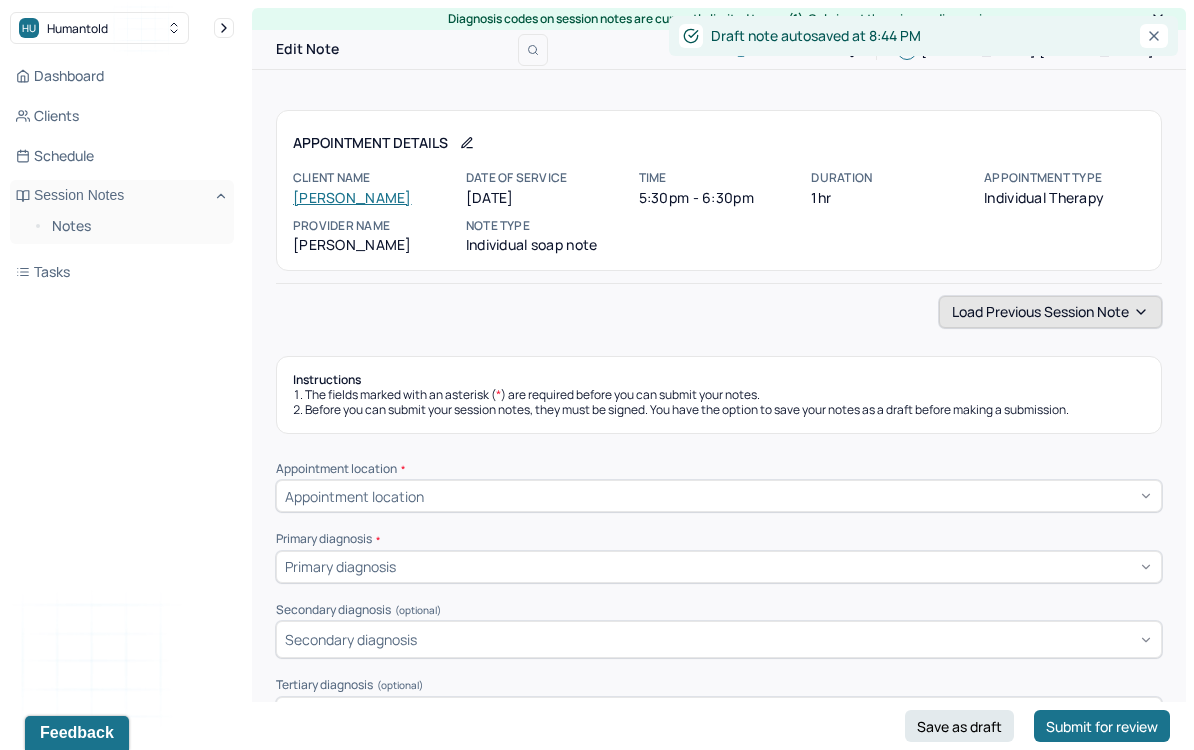 click on "Load previous session note" at bounding box center [1050, 312] 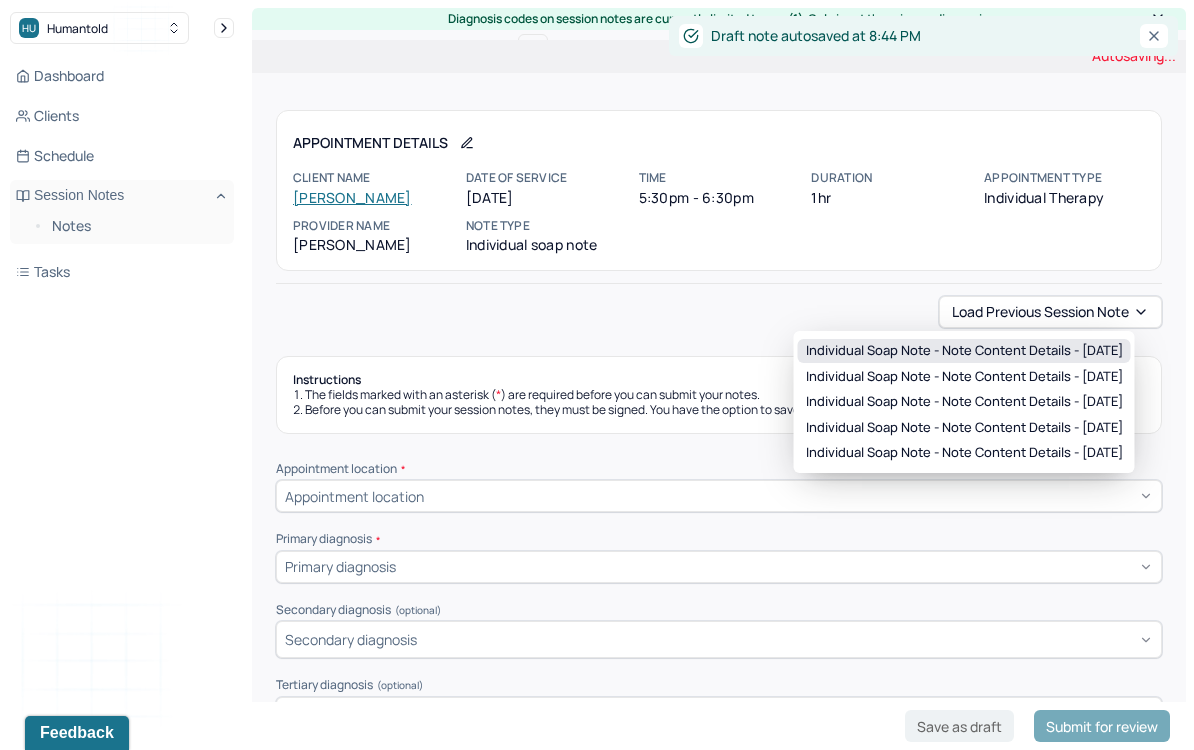 click on "Individual soap note   - Note content Details -   [DATE]" at bounding box center (964, 351) 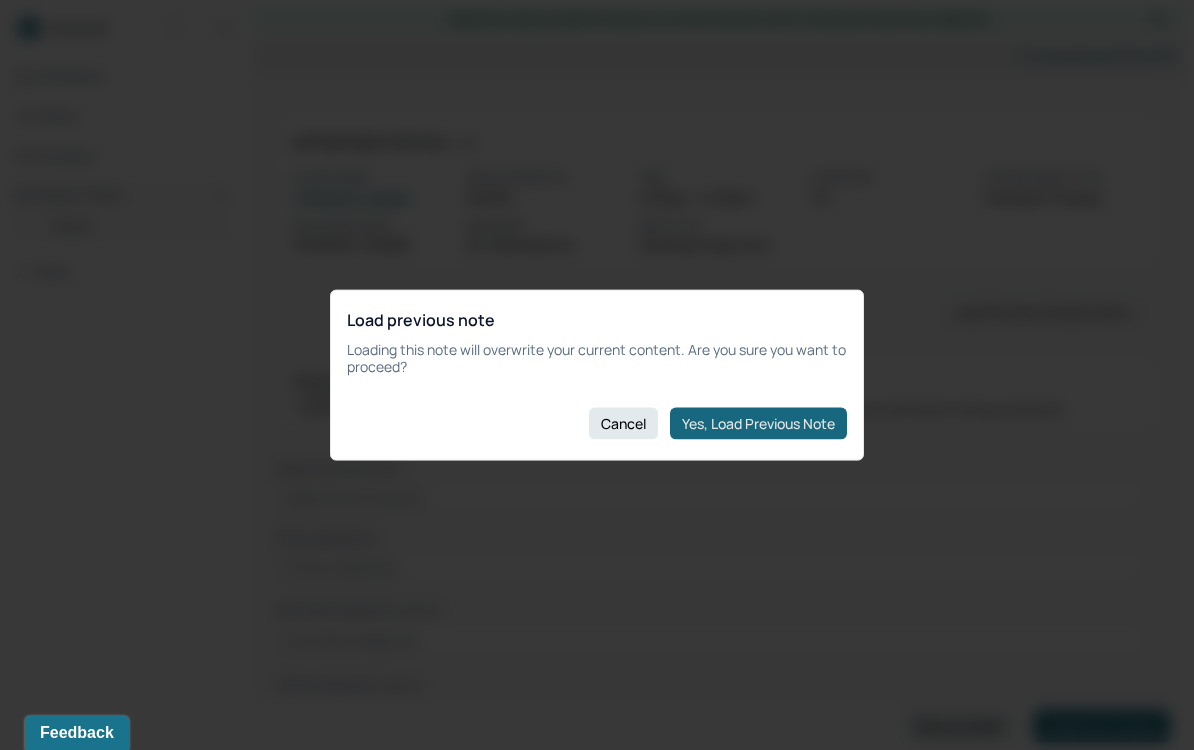 click on "Yes, Load Previous Note" at bounding box center (758, 423) 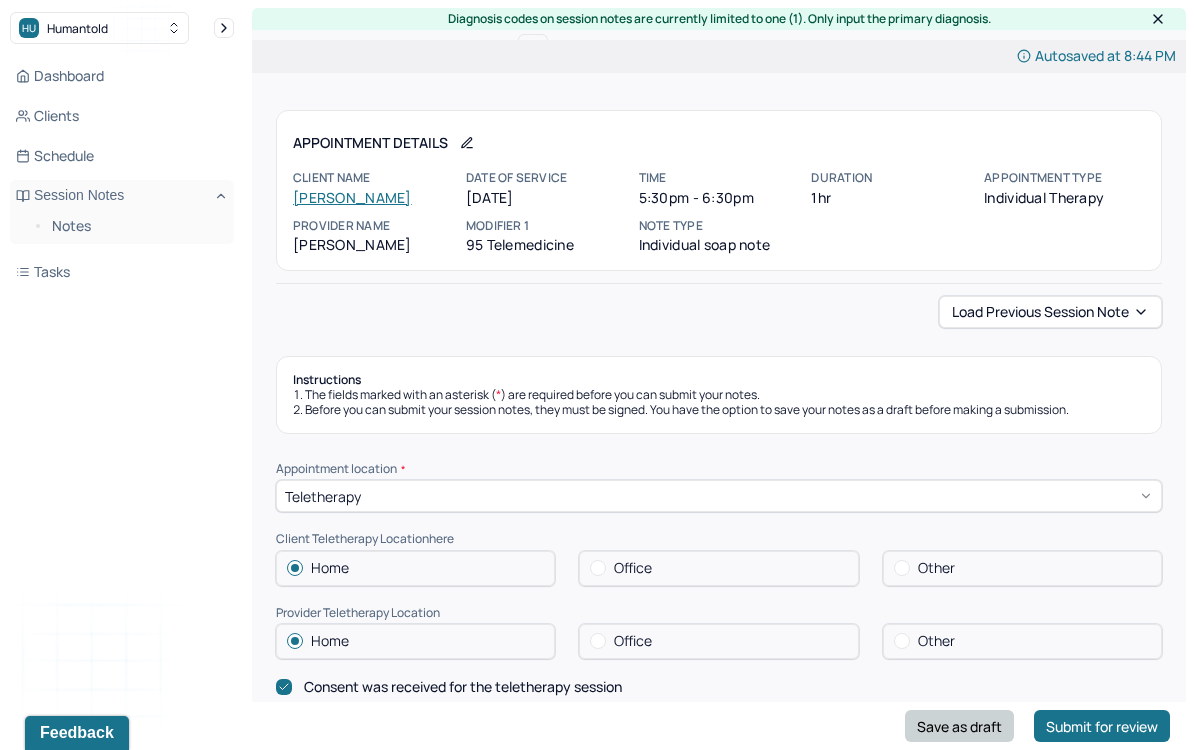 click on "Save as draft" at bounding box center (959, 726) 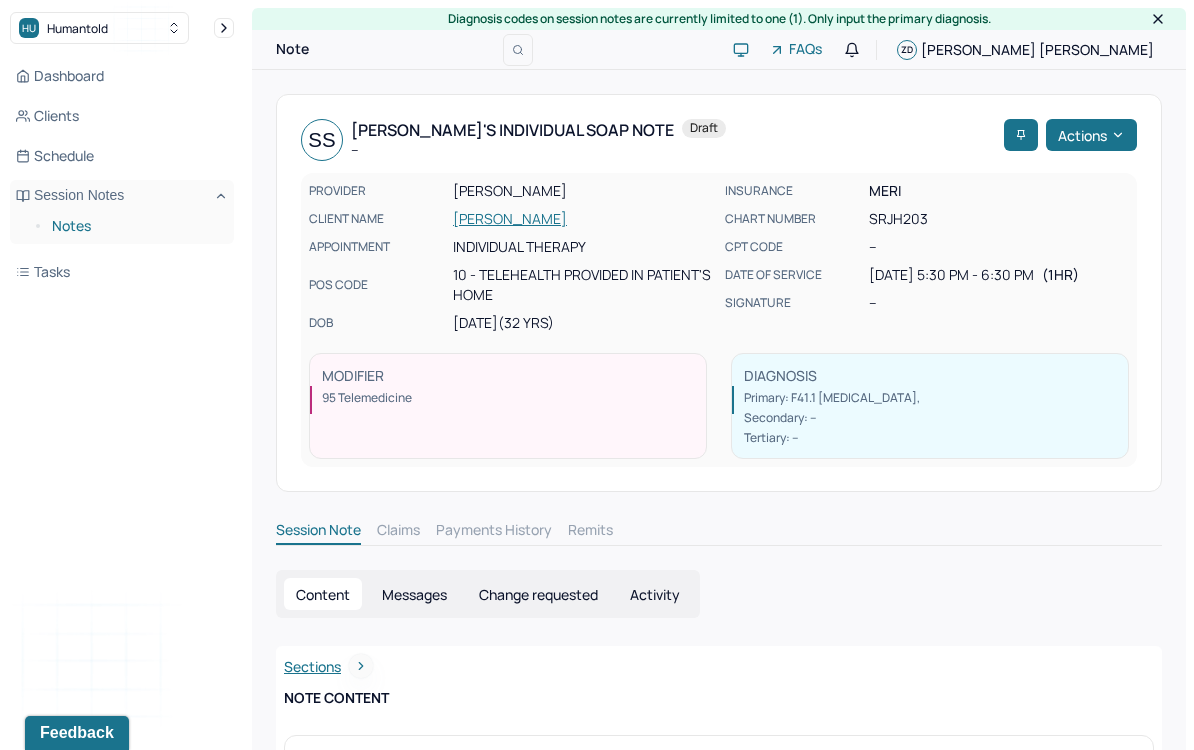 click on "Notes" at bounding box center (135, 226) 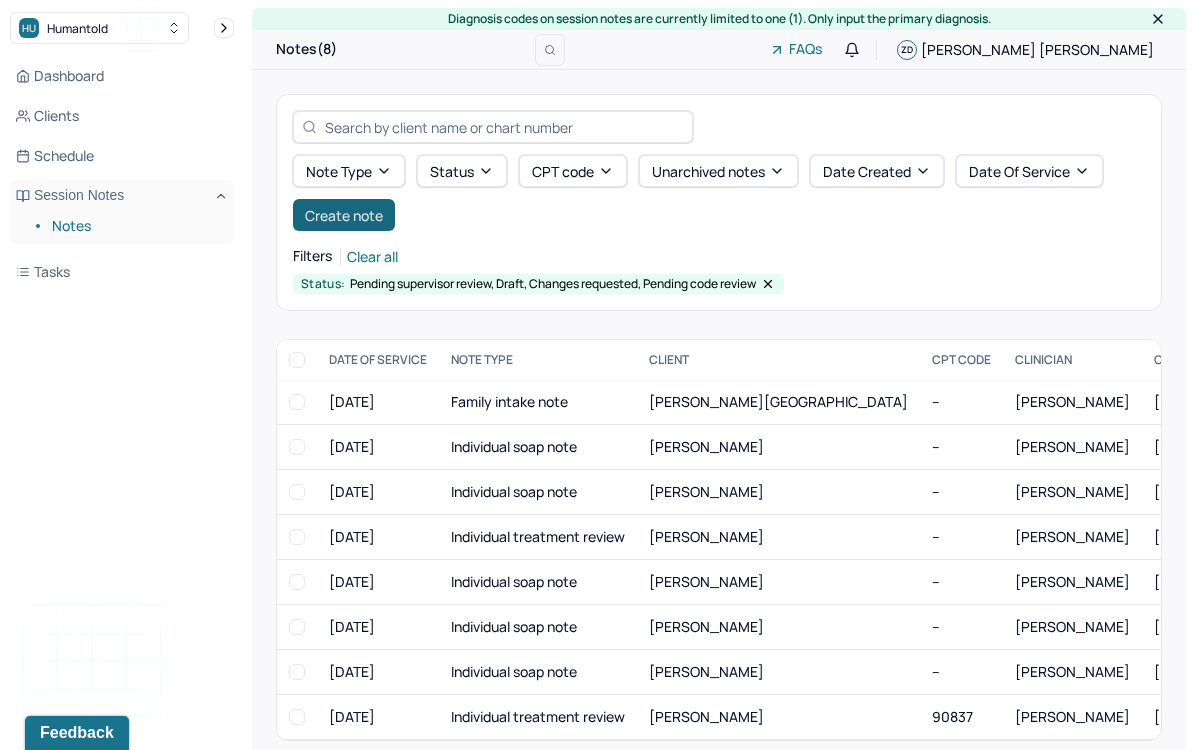 click on "Create note" at bounding box center [344, 215] 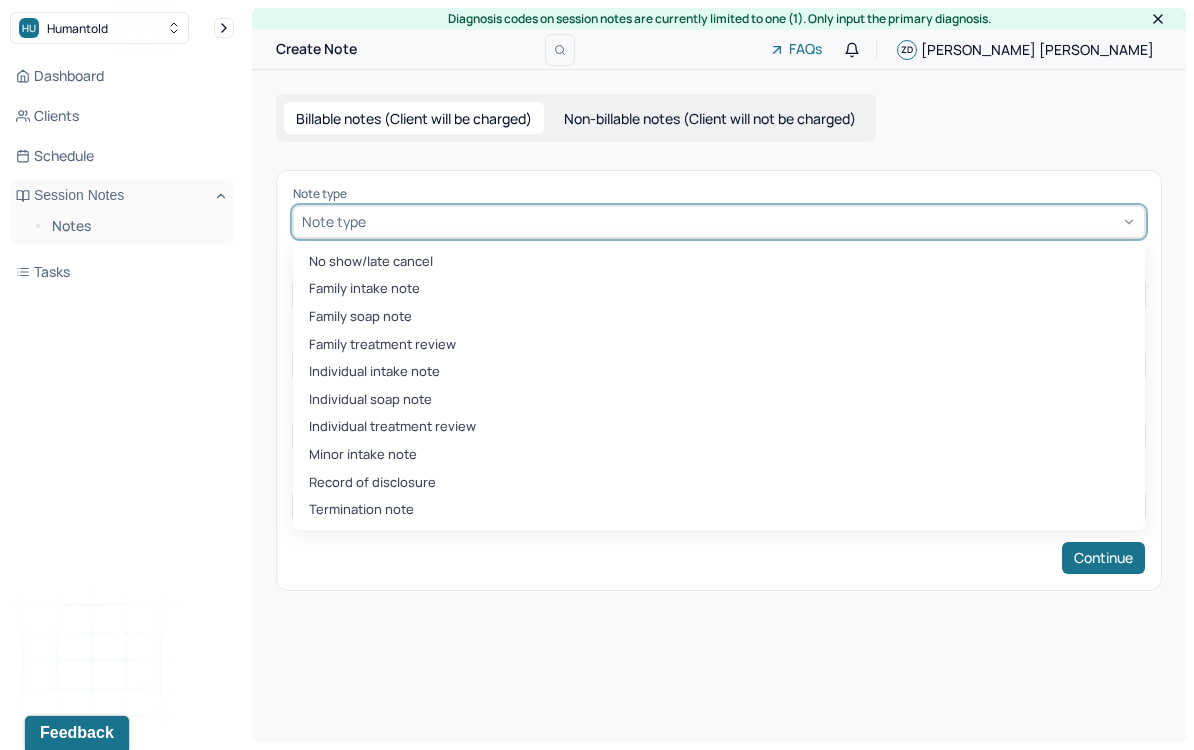 click at bounding box center [753, 221] 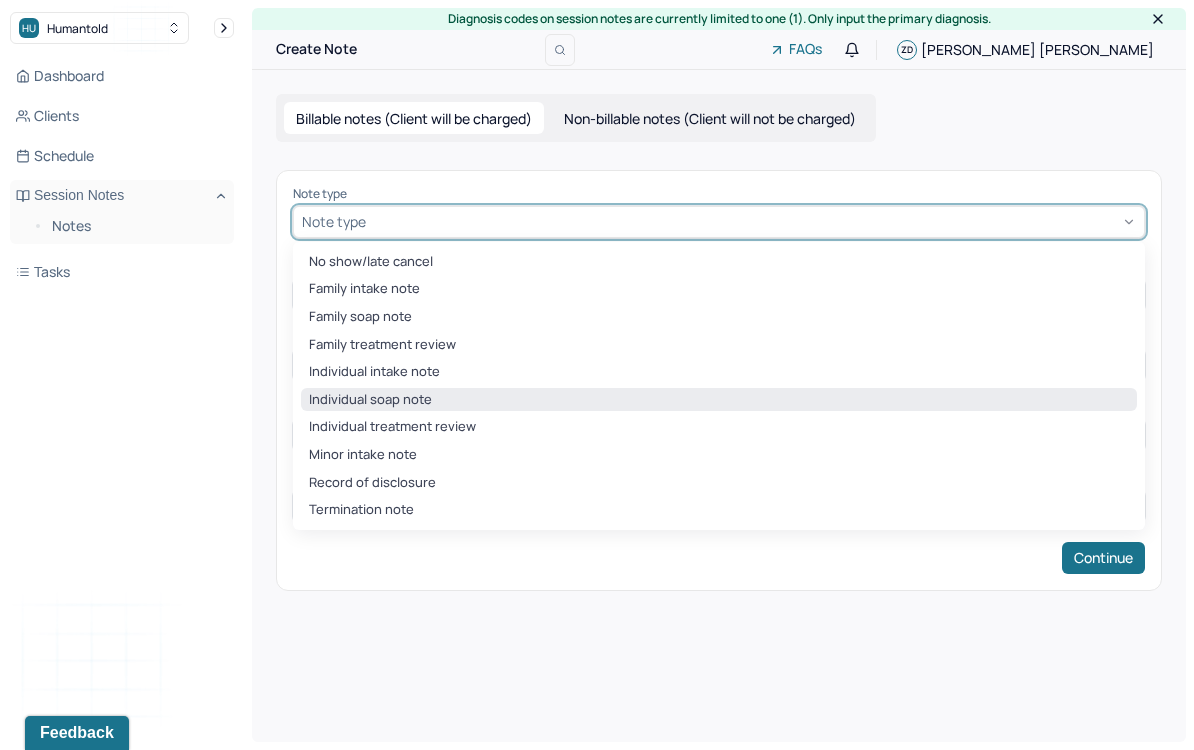 click on "Individual soap note" at bounding box center (719, 400) 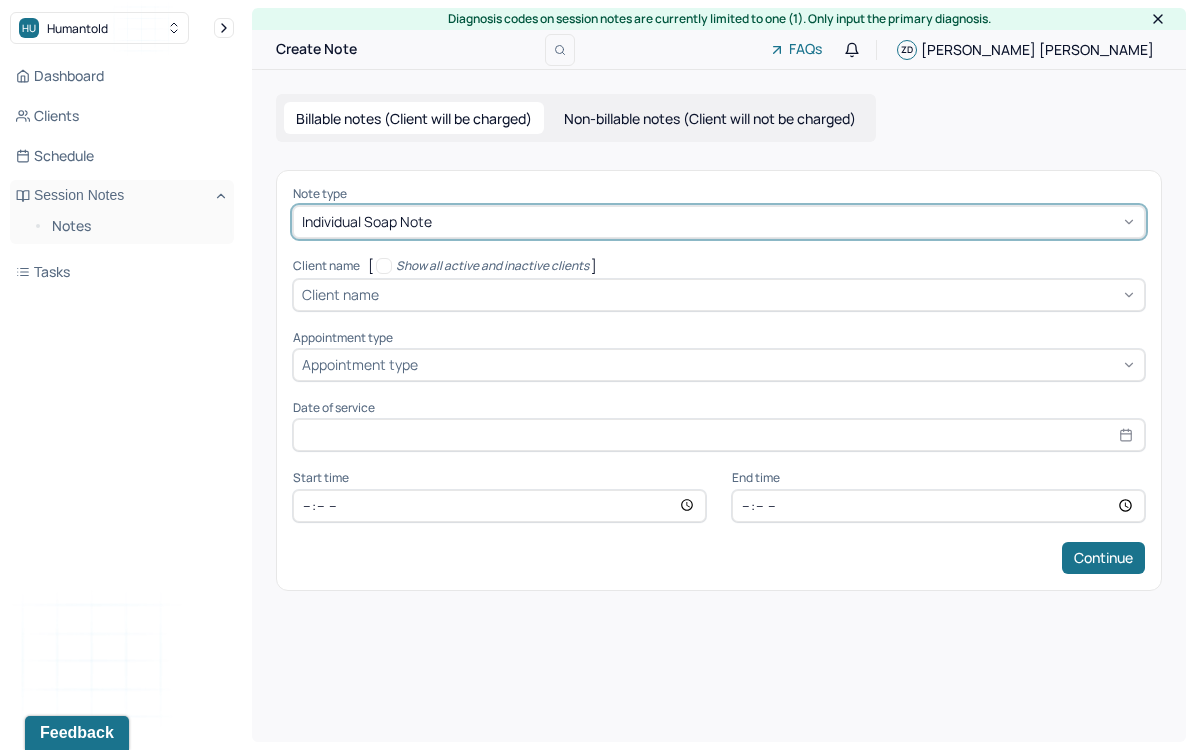 click on "Client name" at bounding box center [340, 294] 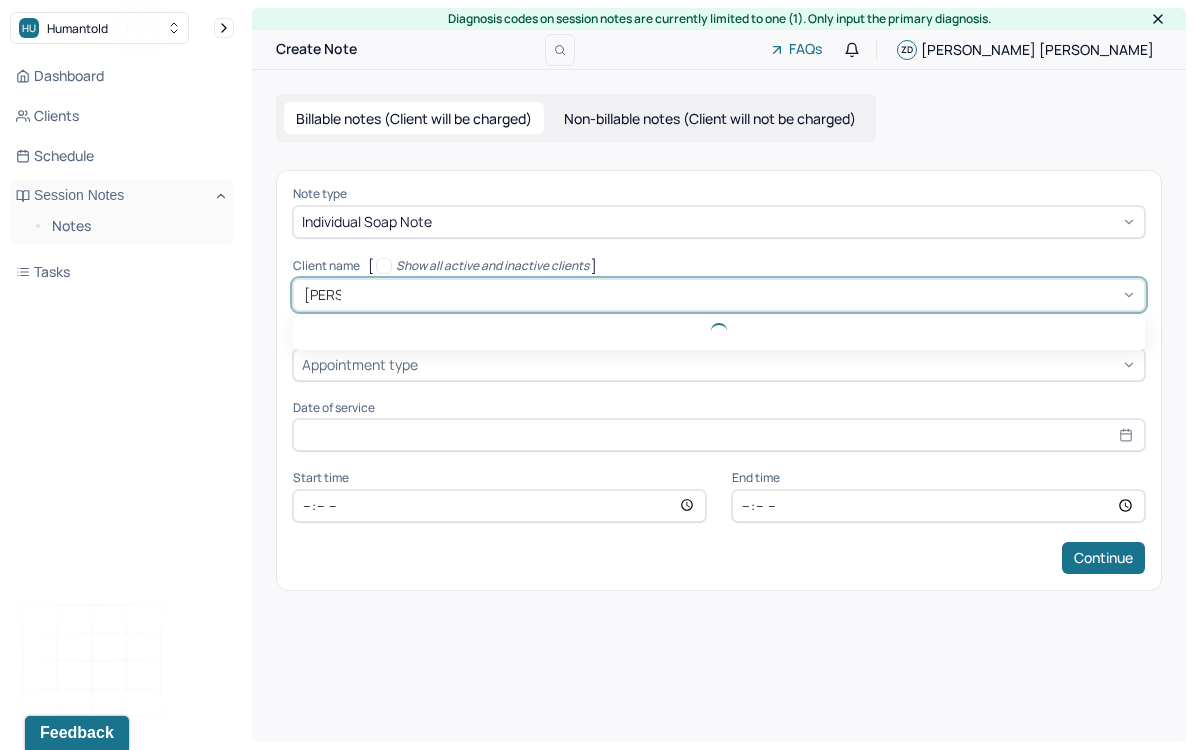 type on "[PERSON_NAME]" 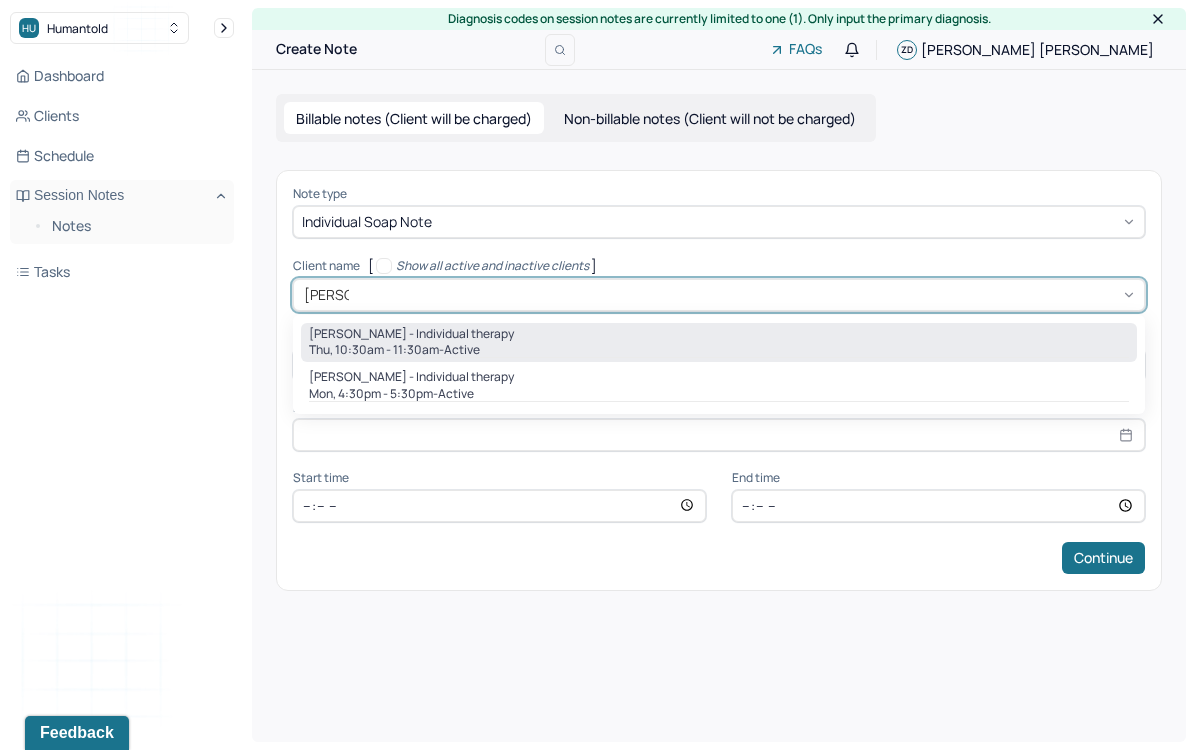 click on "Thu, 10:30am - 11:30am  -  active" at bounding box center (719, 350) 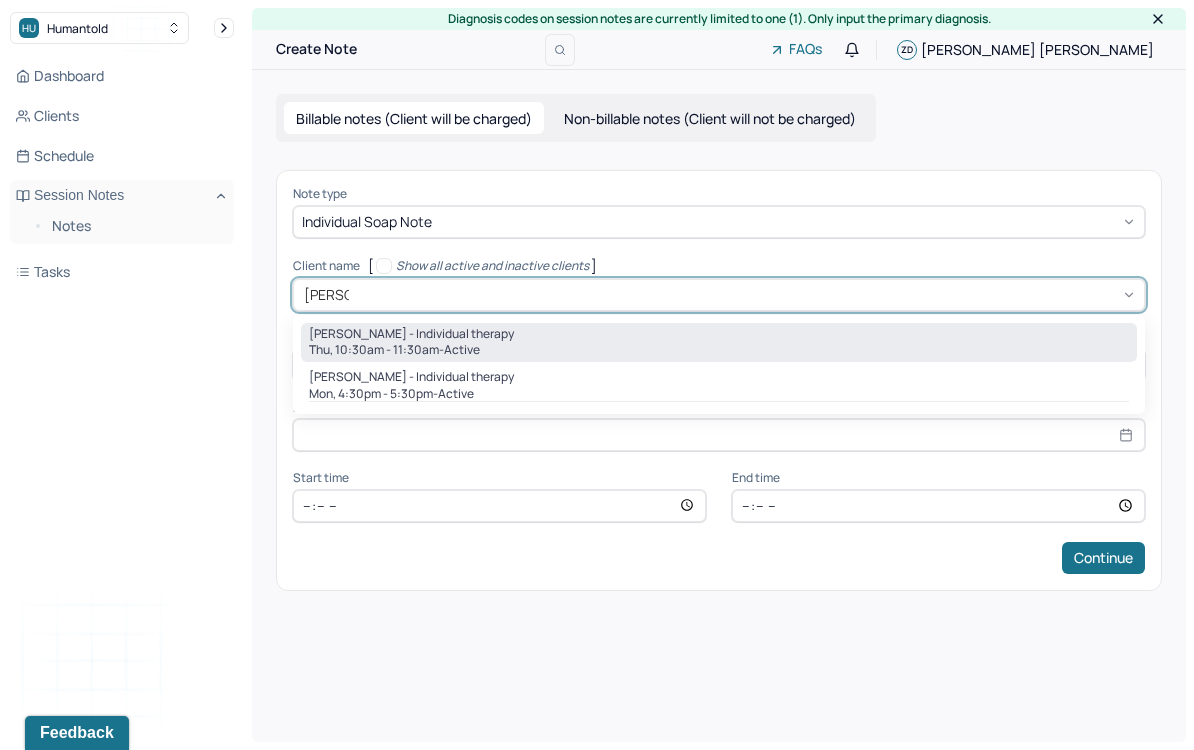 type 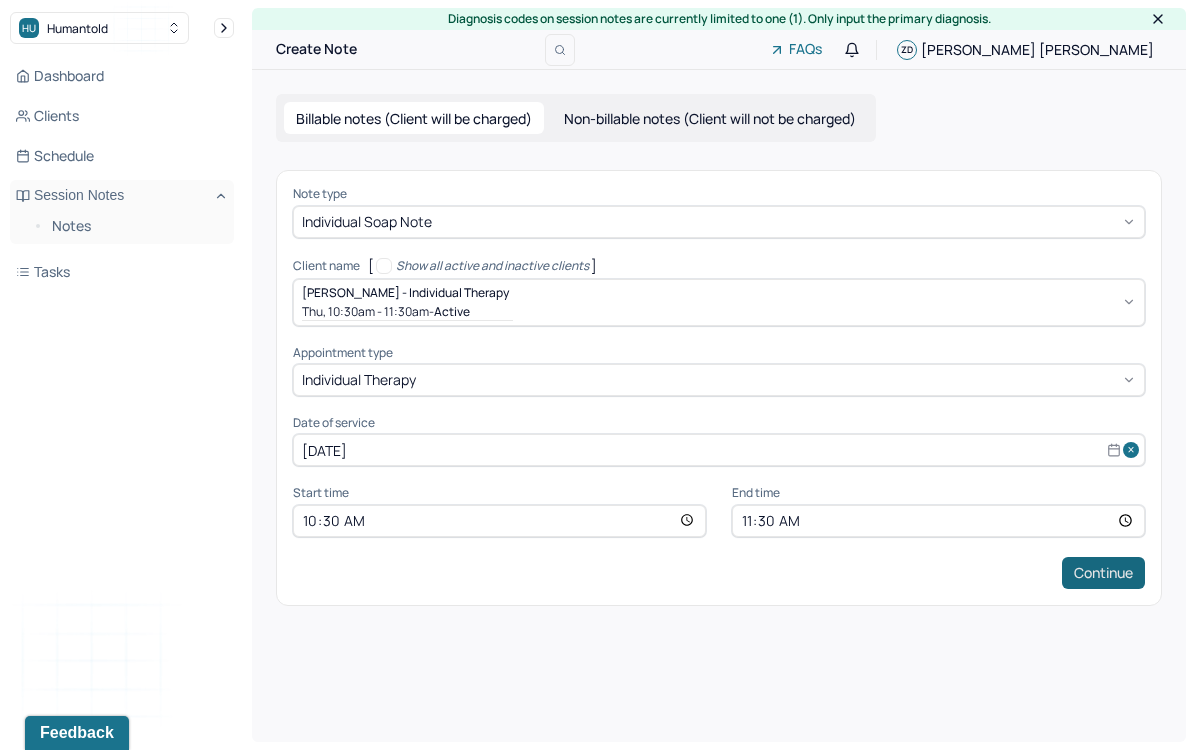 click on "Continue" at bounding box center [1103, 573] 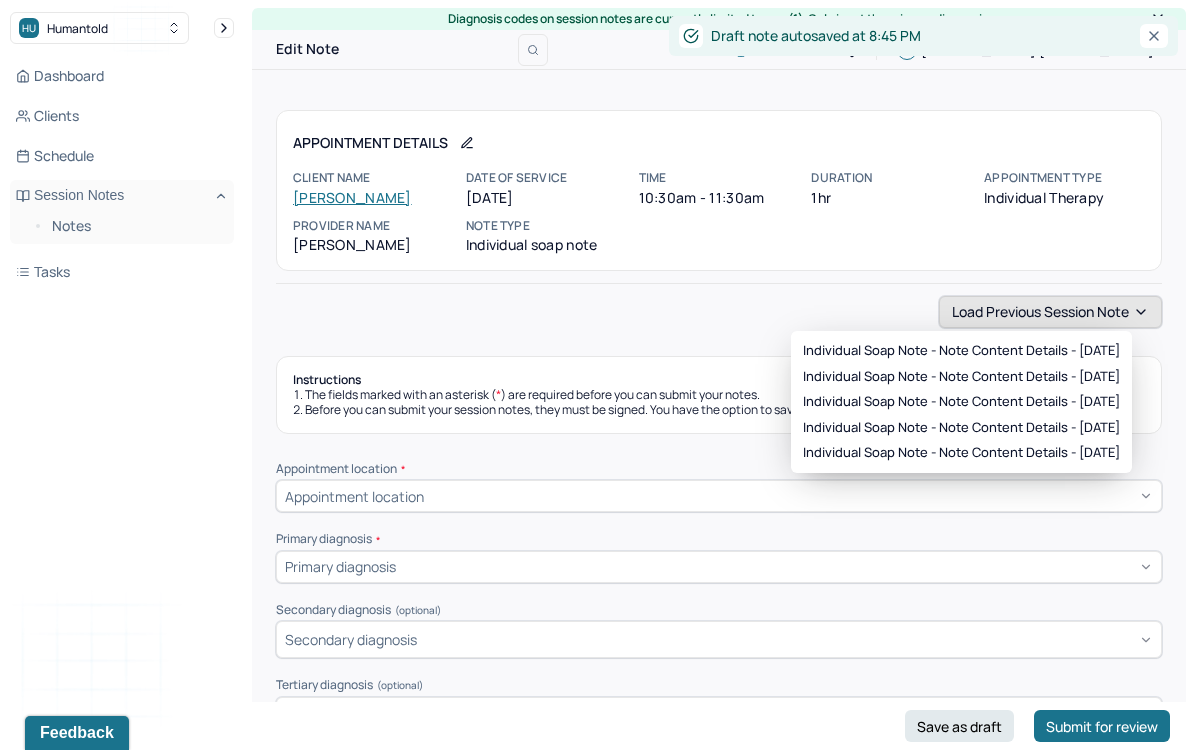 click on "Load previous session note" at bounding box center [1050, 312] 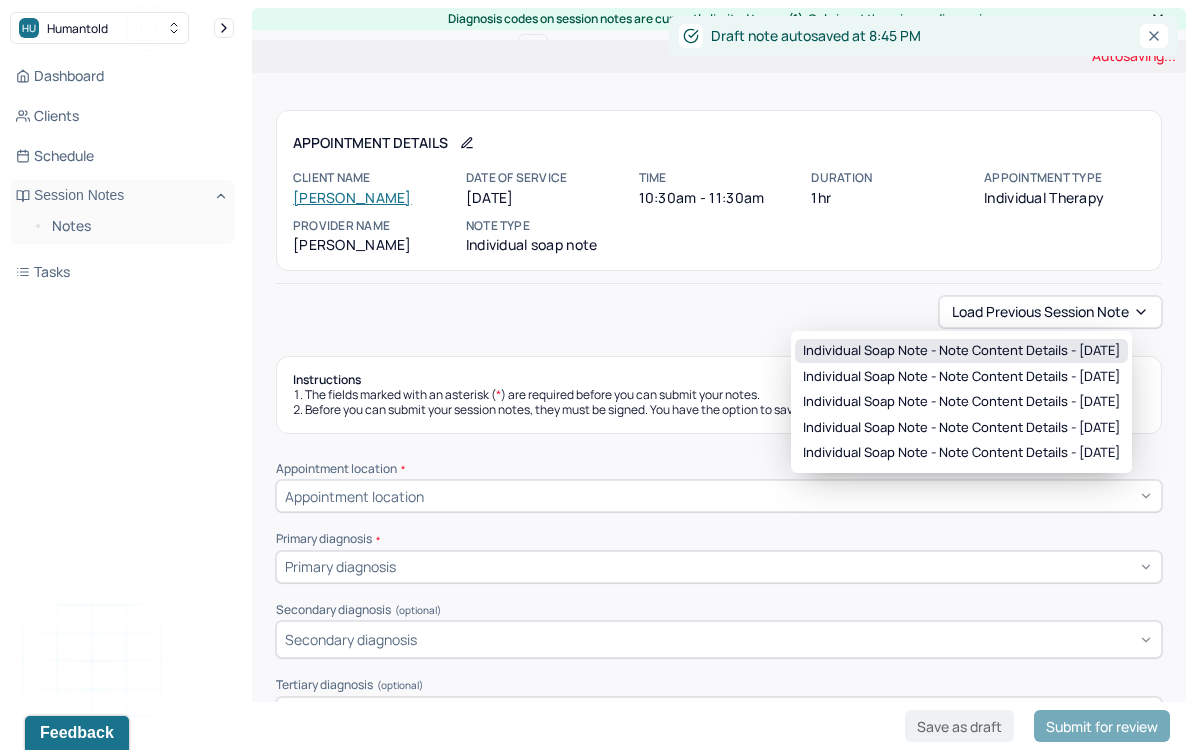 click on "Individual soap note   - Note content Details -   [DATE]" at bounding box center (961, 351) 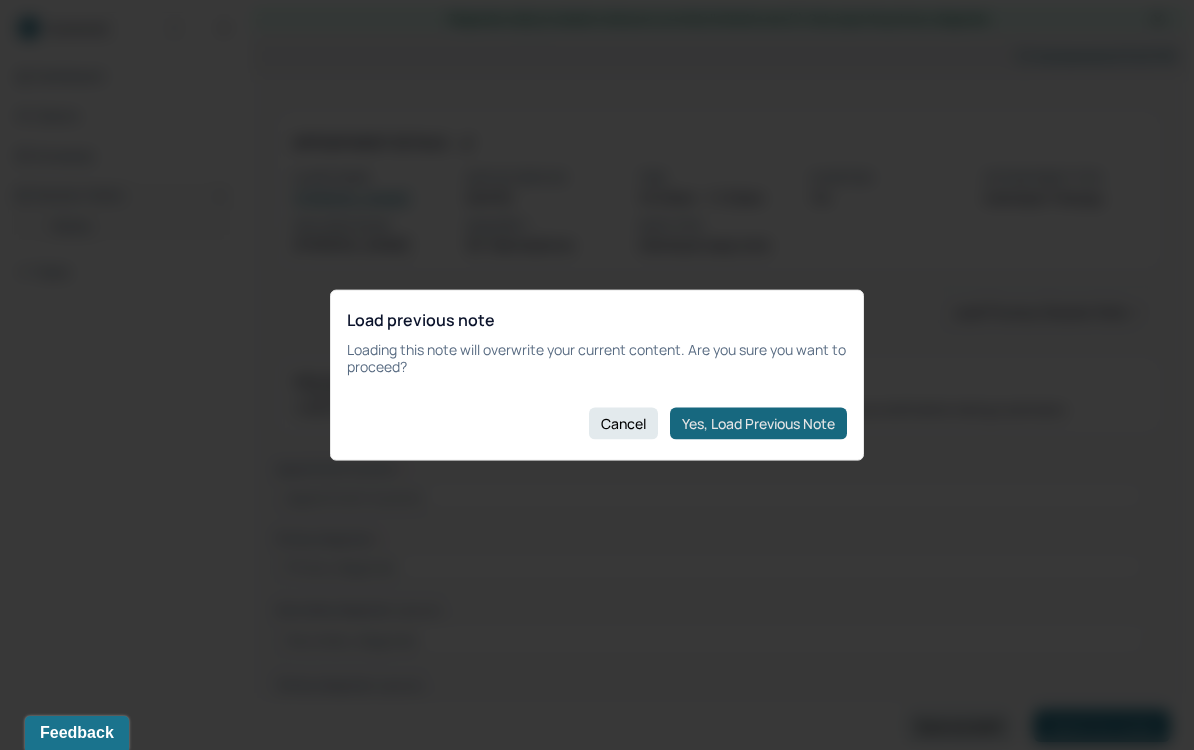 click on "Yes, Load Previous Note" at bounding box center [758, 423] 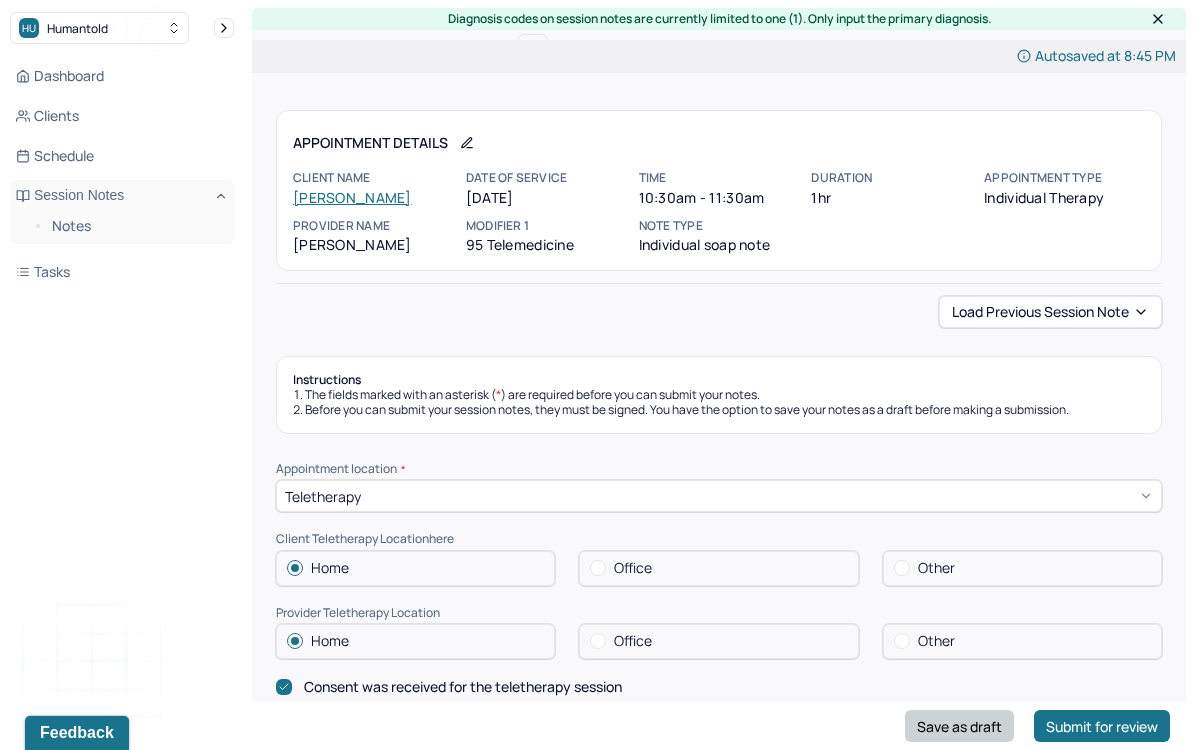 click on "Save as draft" at bounding box center [959, 726] 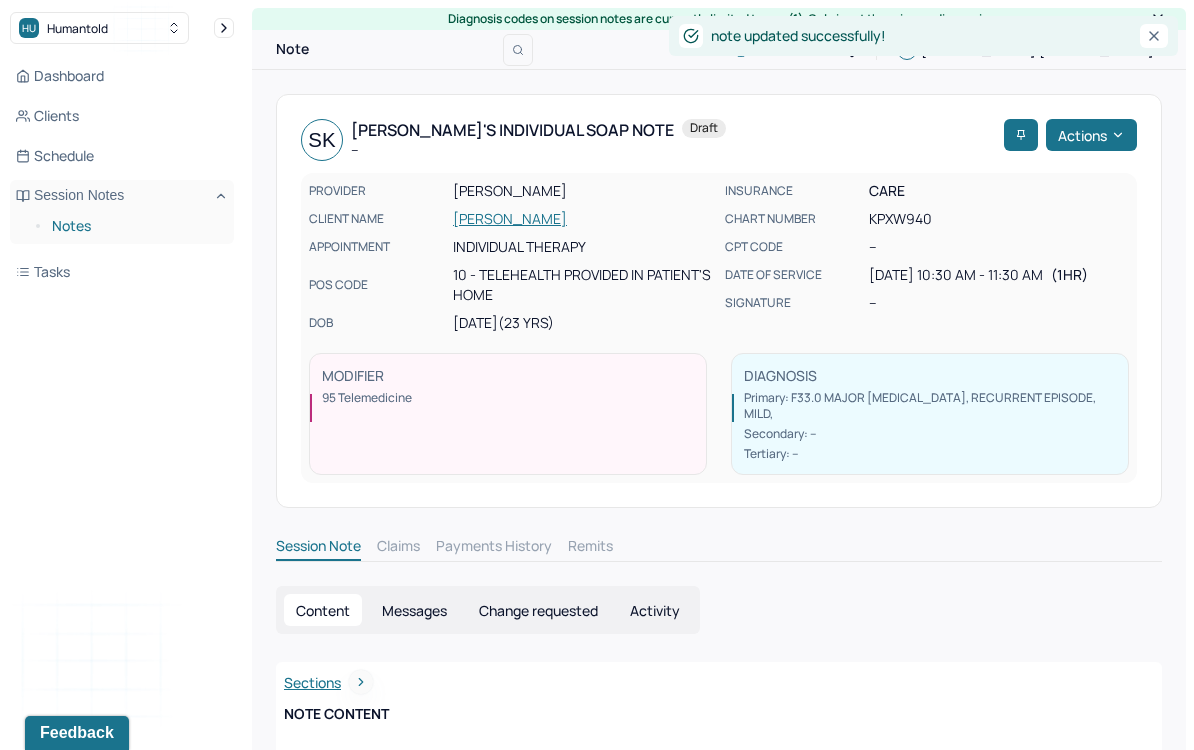 click on "Notes" at bounding box center [135, 226] 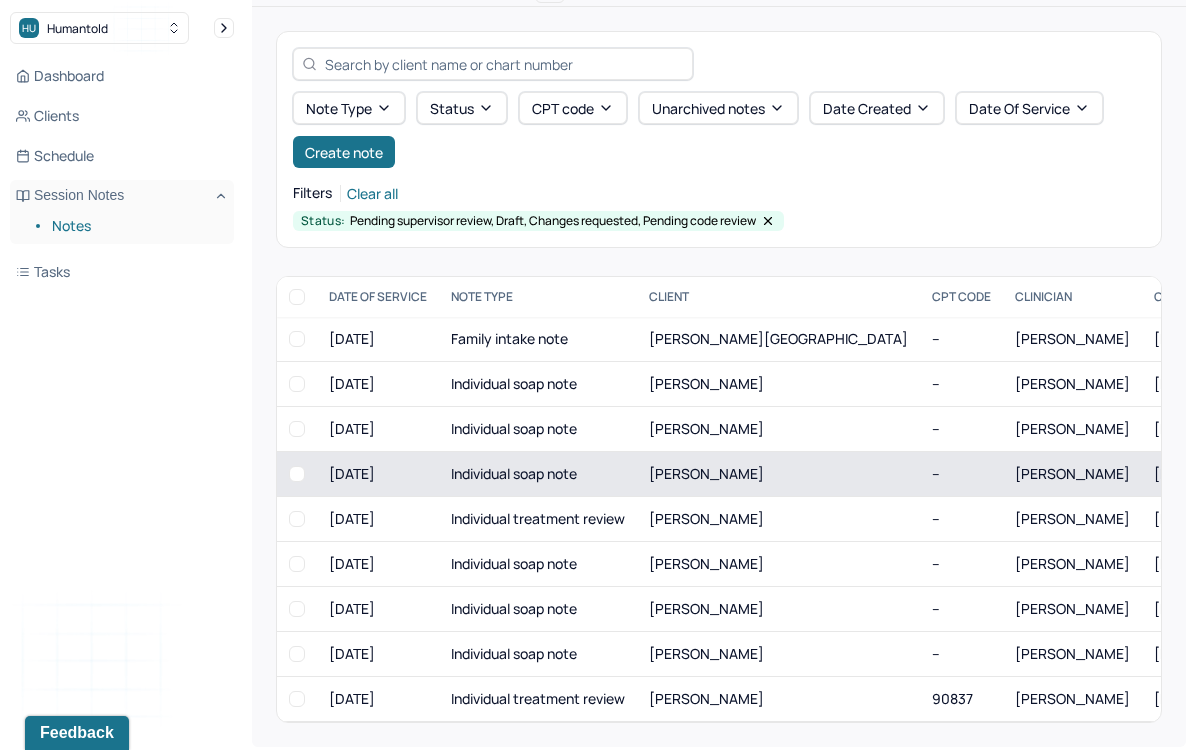 scroll, scrollTop: 66, scrollLeft: 0, axis: vertical 